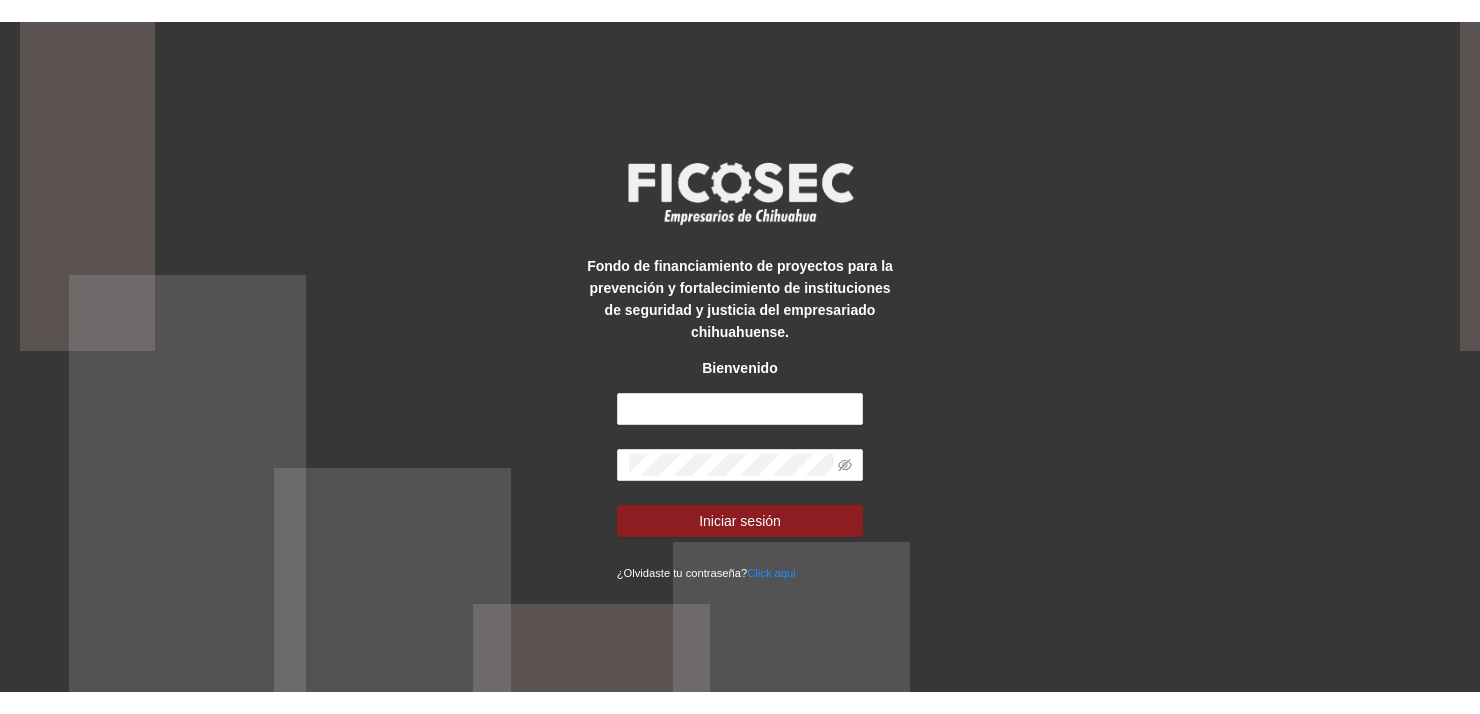 scroll, scrollTop: 0, scrollLeft: 0, axis: both 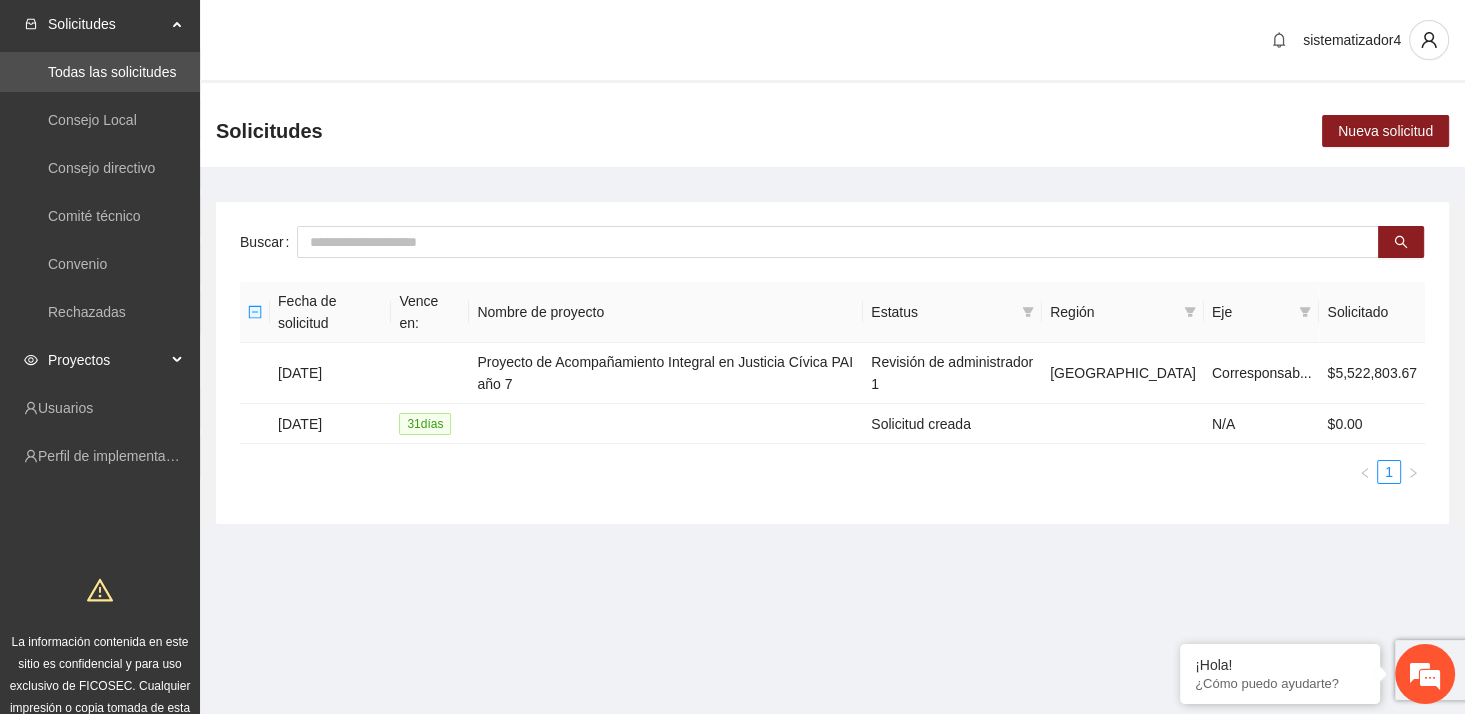 click on "Proyectos" at bounding box center (107, 360) 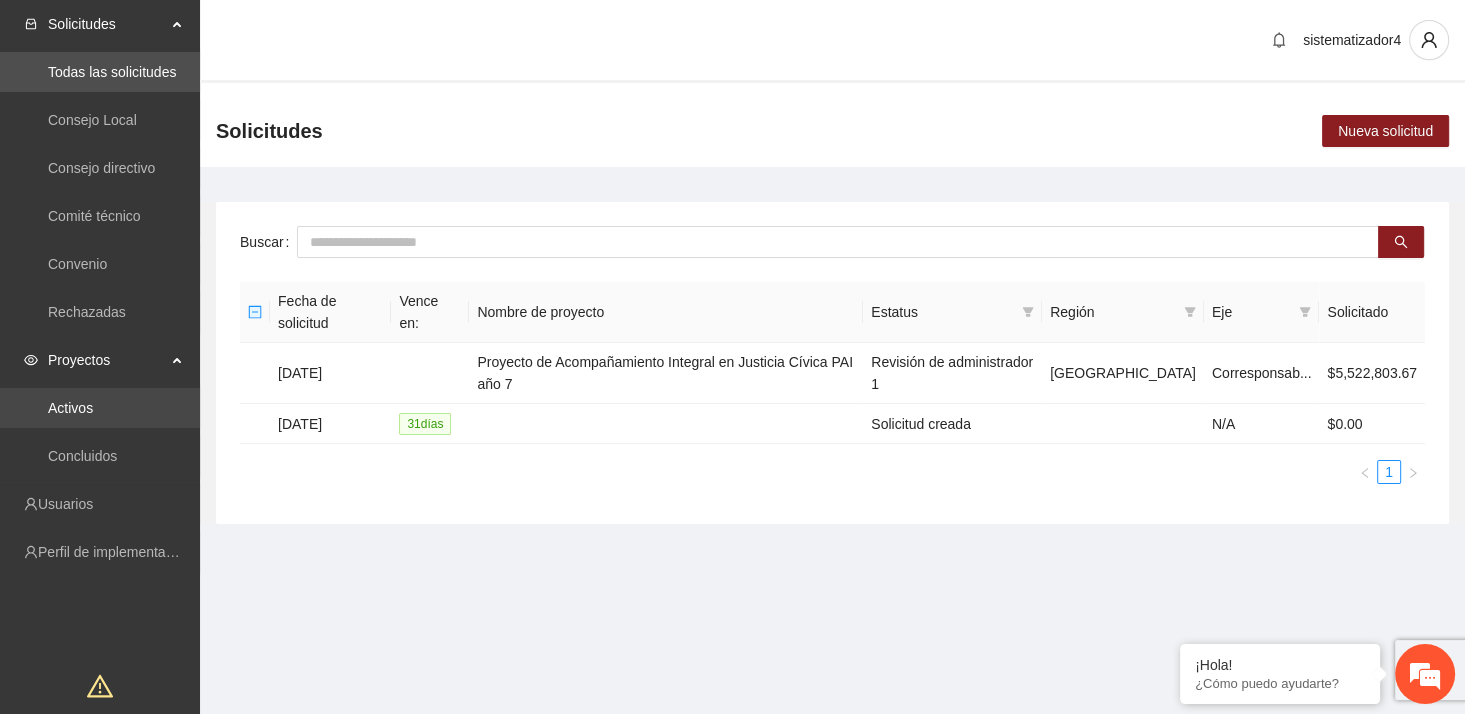 click on "Activos" at bounding box center [70, 408] 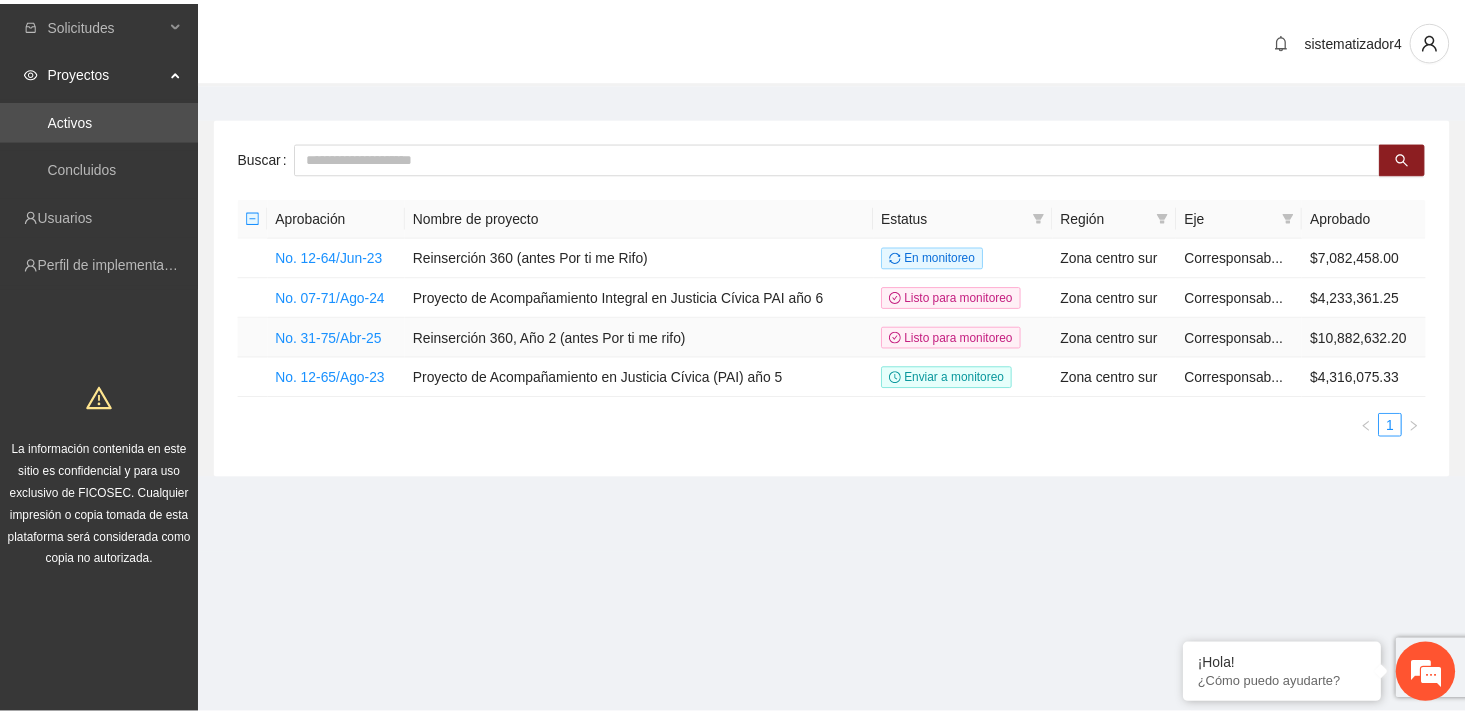 scroll, scrollTop: 0, scrollLeft: 0, axis: both 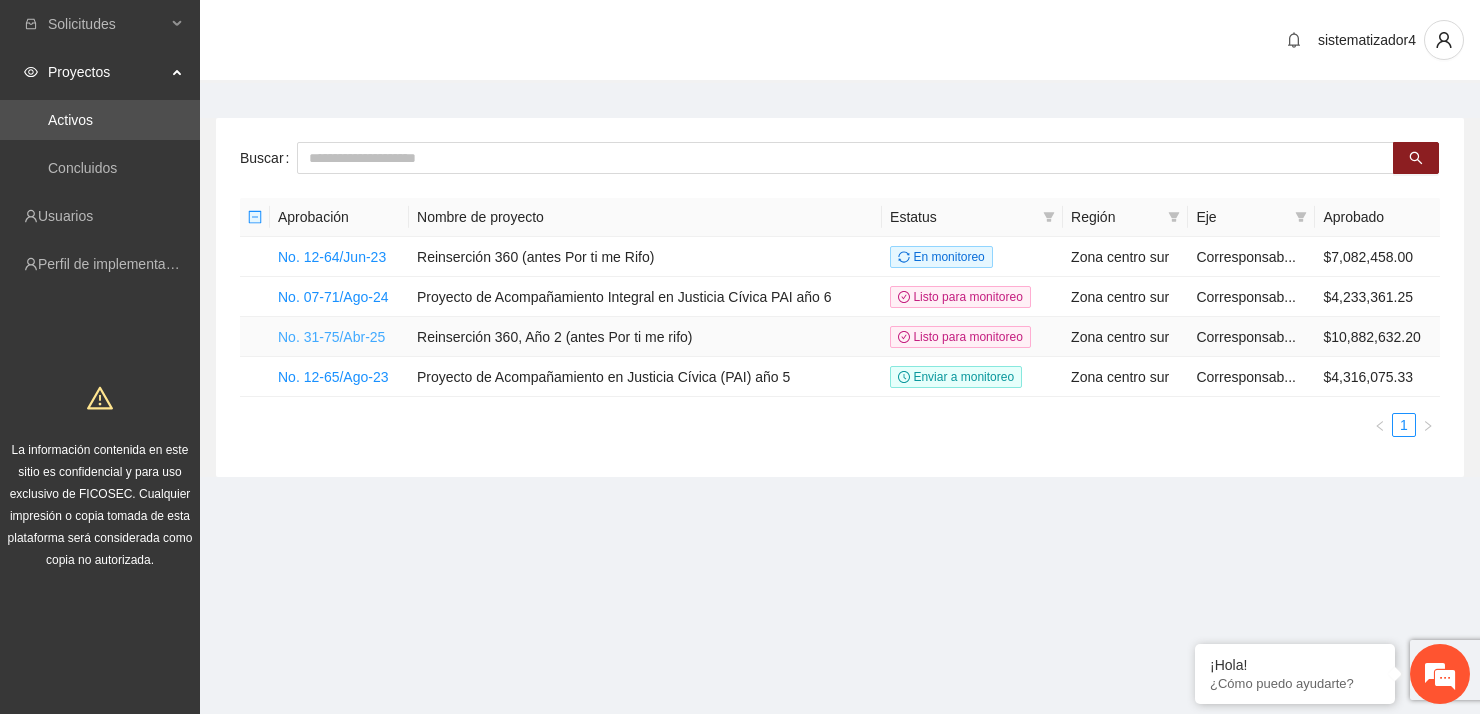 click on "No. 31-75/Abr-25" at bounding box center (331, 337) 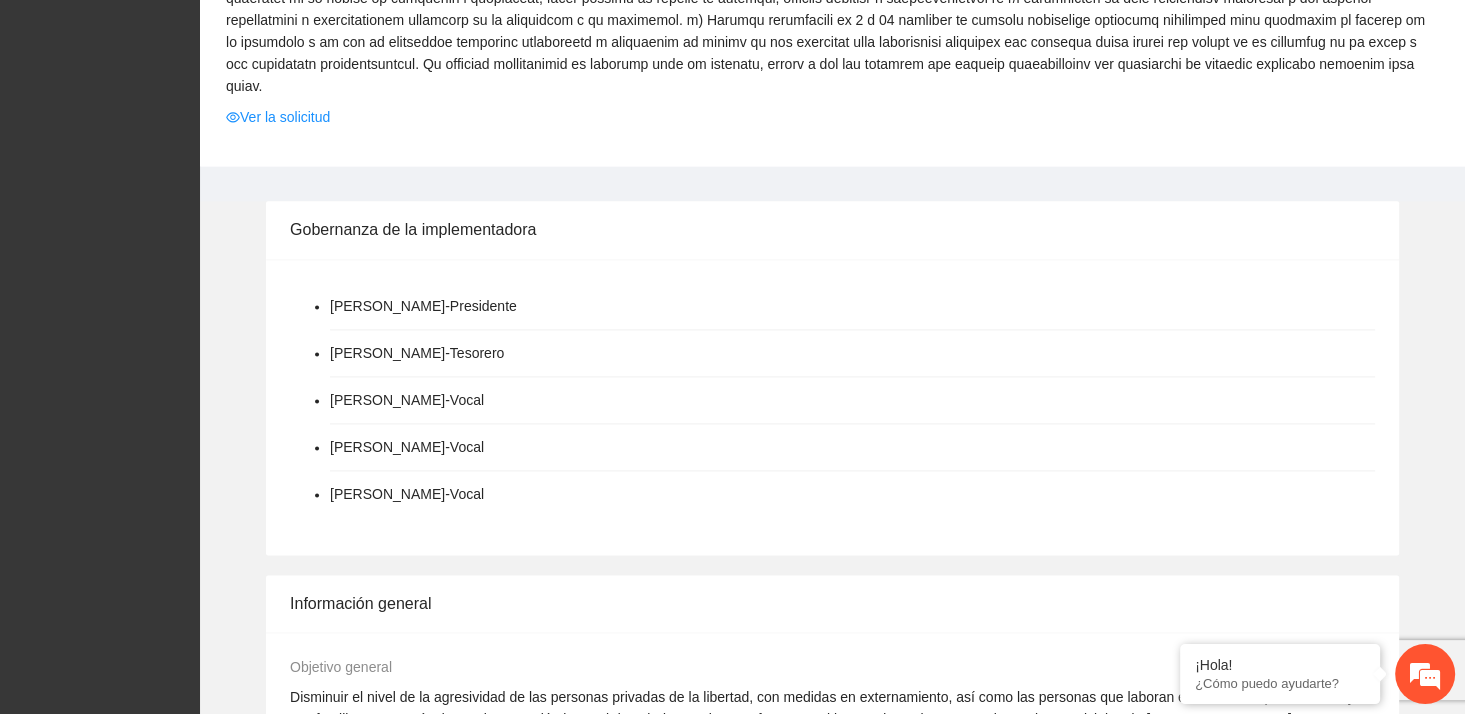 scroll, scrollTop: 2200, scrollLeft: 0, axis: vertical 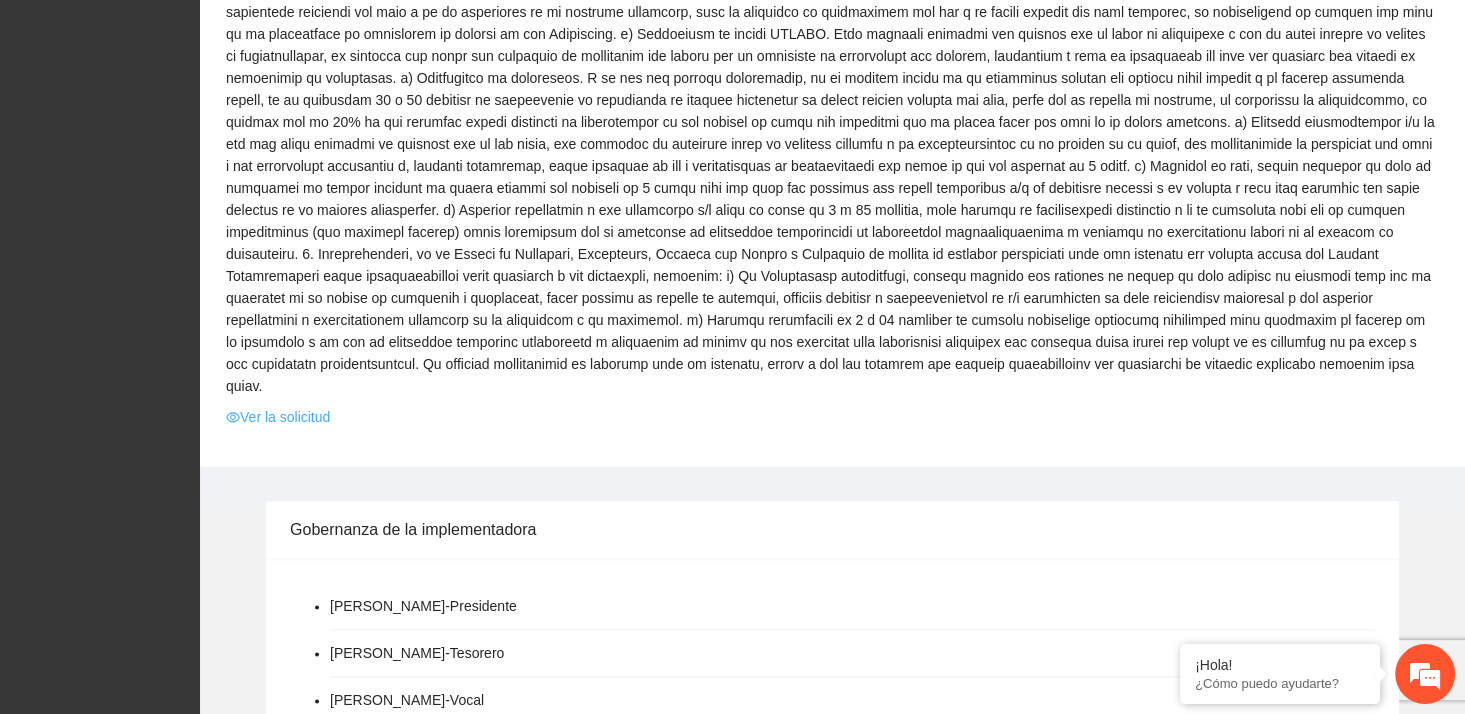 click on "Ver la solicitud" at bounding box center [278, 417] 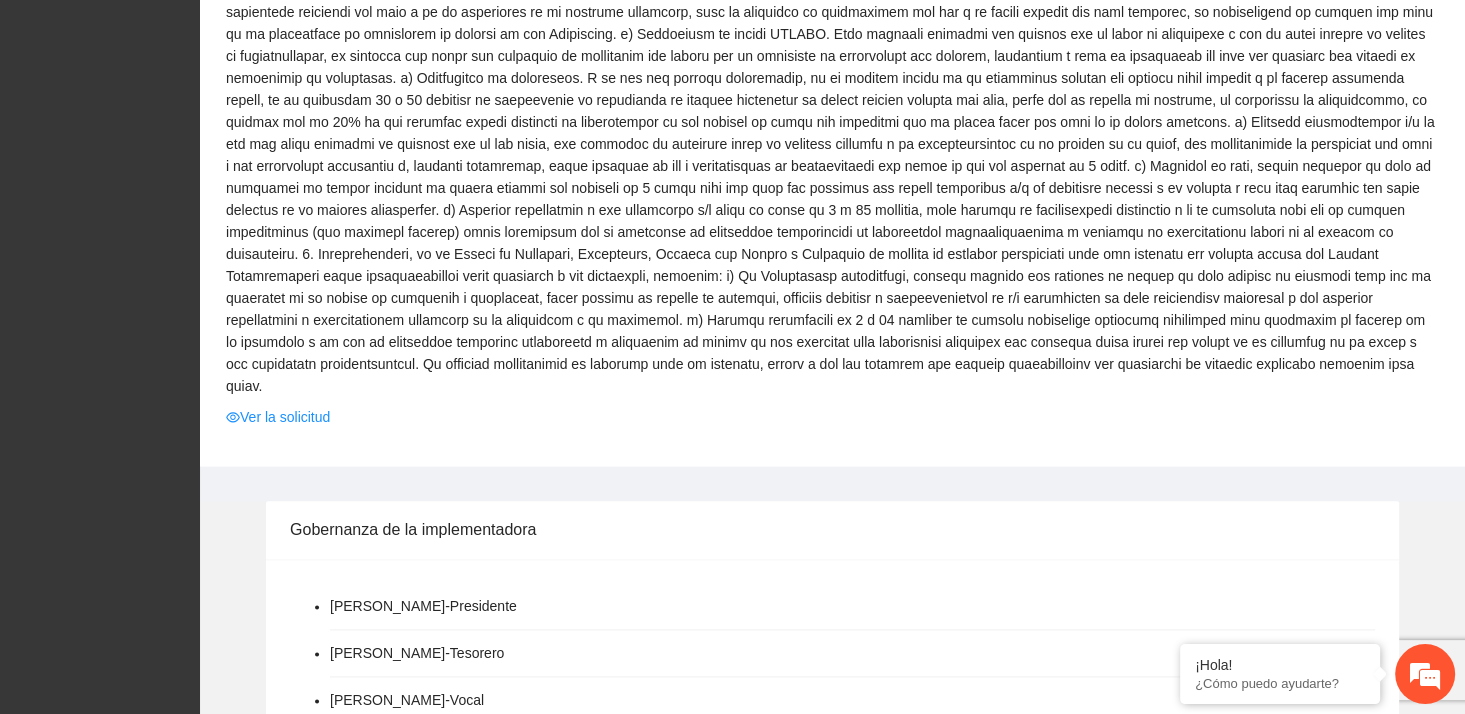 scroll, scrollTop: 0, scrollLeft: 0, axis: both 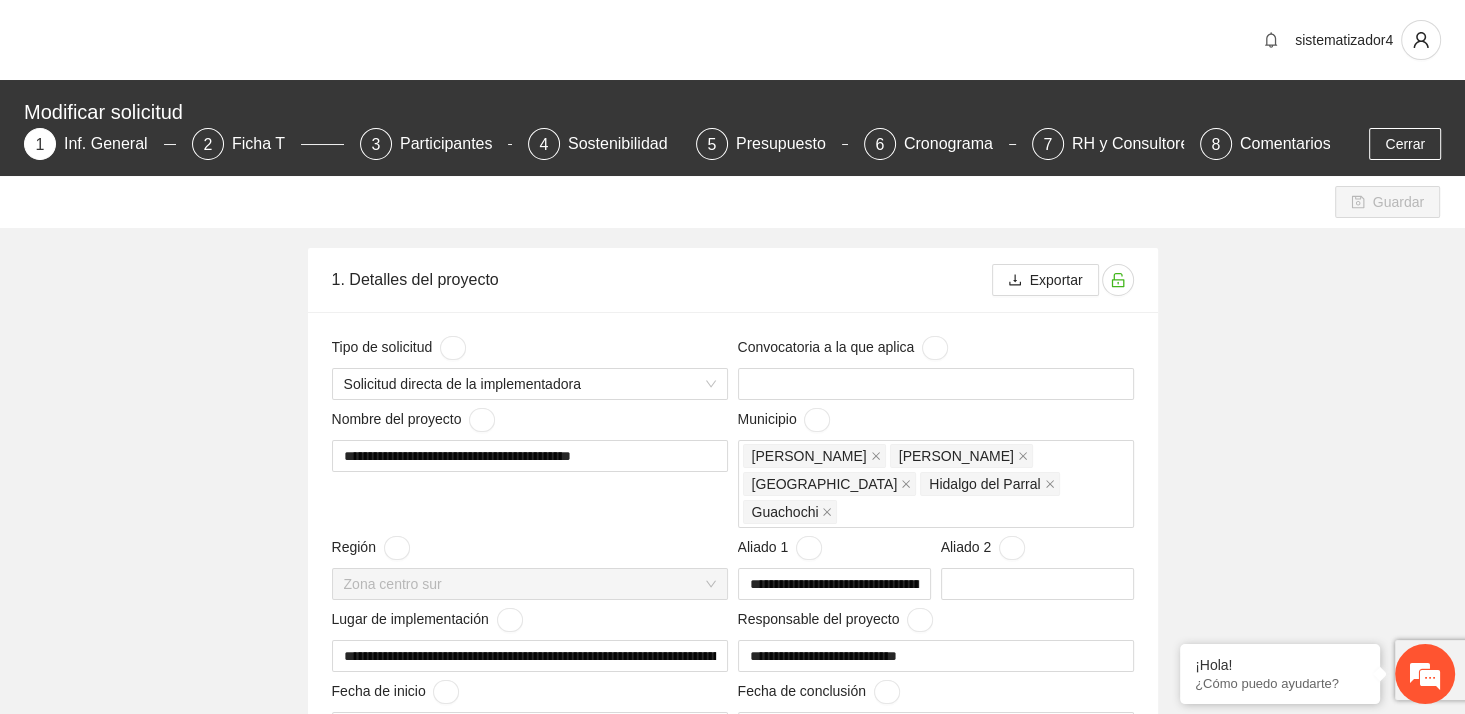 type 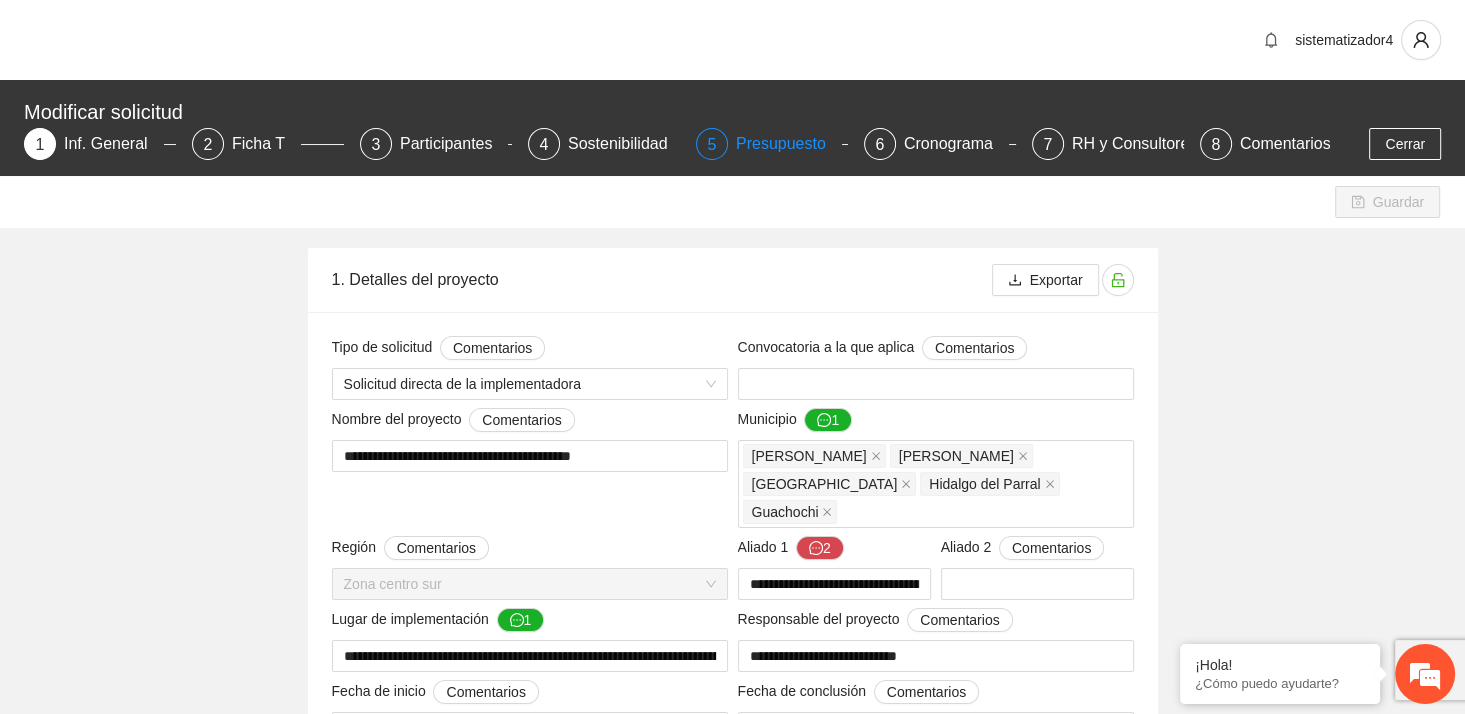click on "Presupuesto" at bounding box center (789, 144) 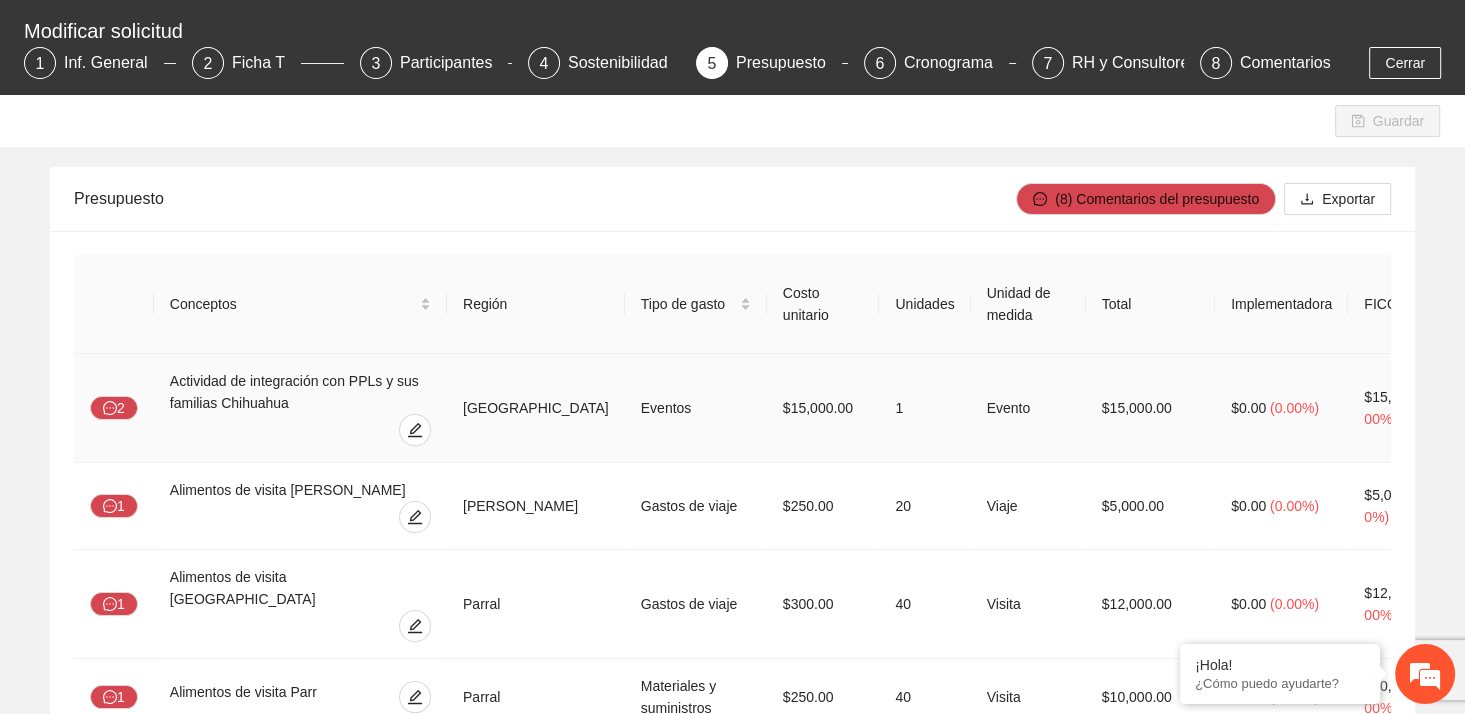 scroll, scrollTop: 0, scrollLeft: 0, axis: both 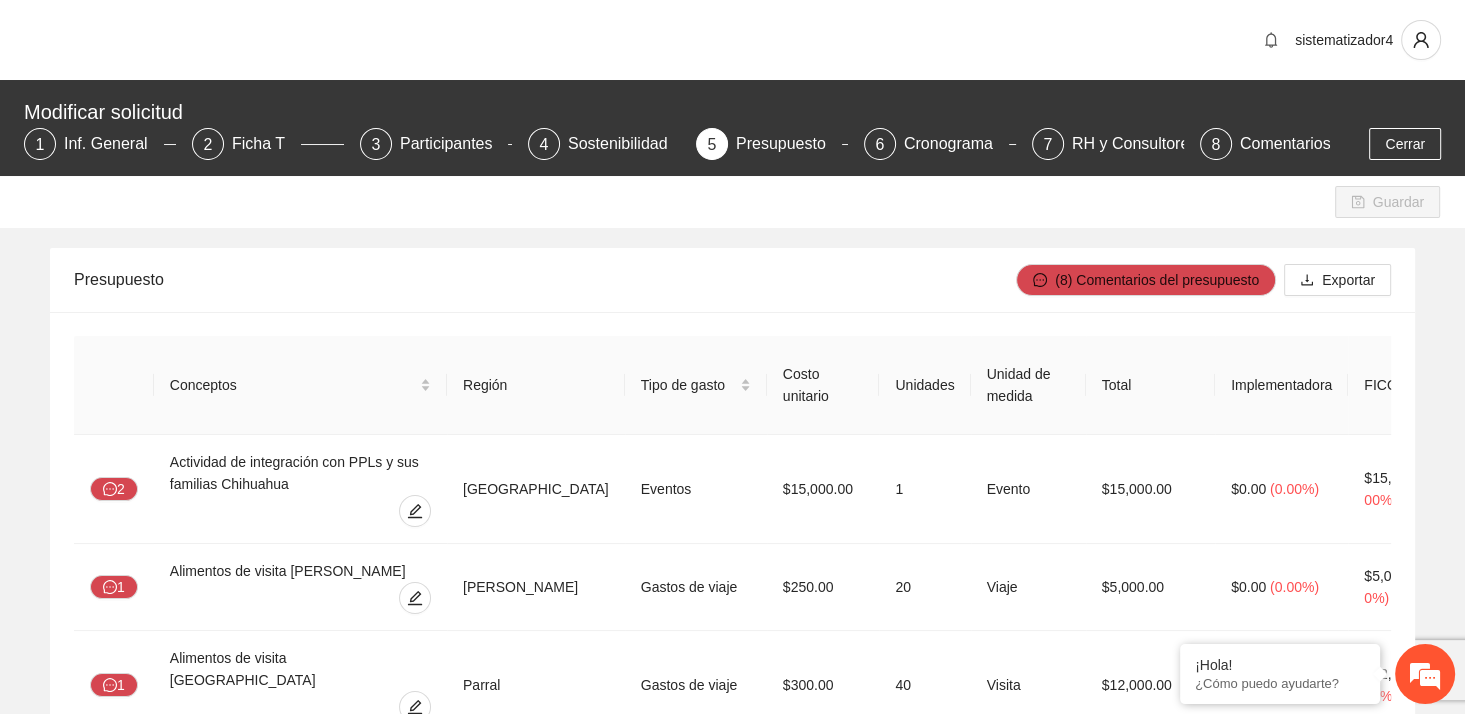 click on "Guardar" at bounding box center [732, 202] 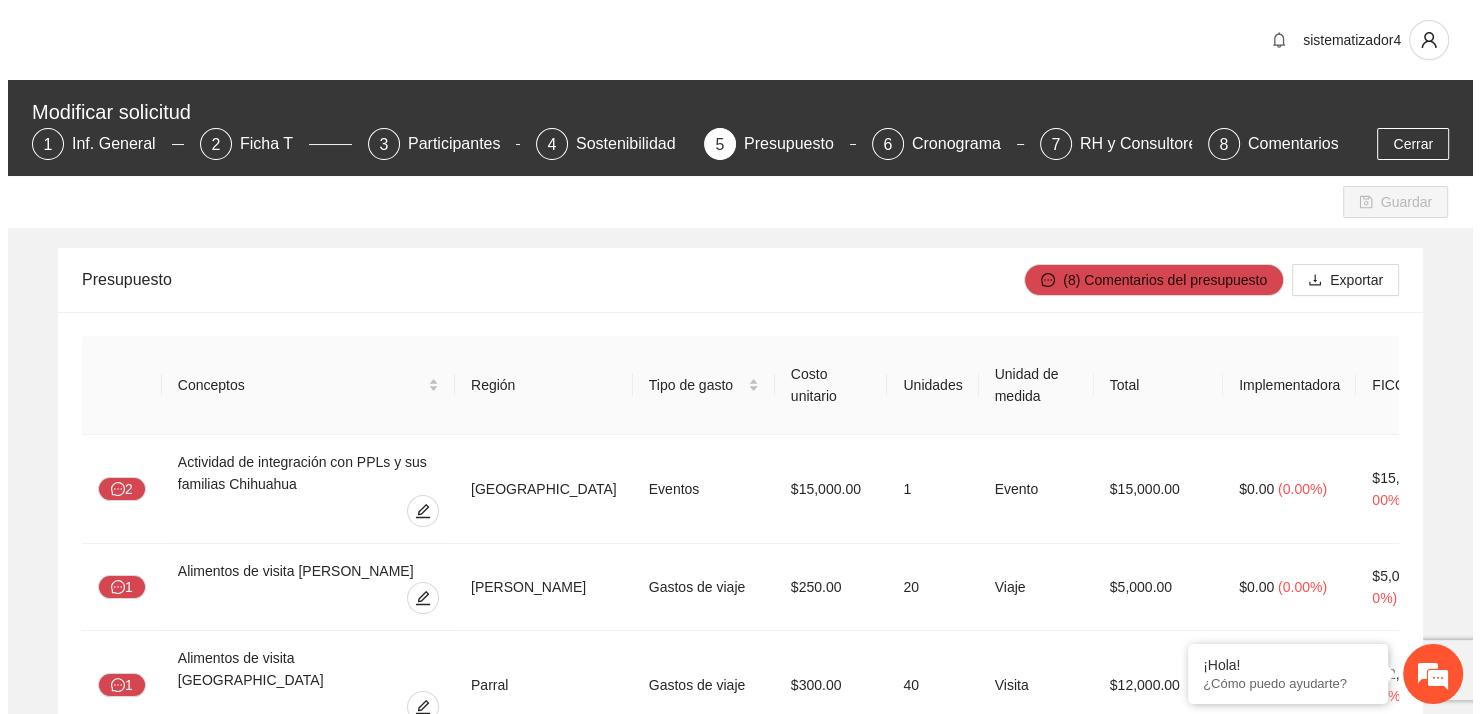 scroll, scrollTop: 3508, scrollLeft: 0, axis: vertical 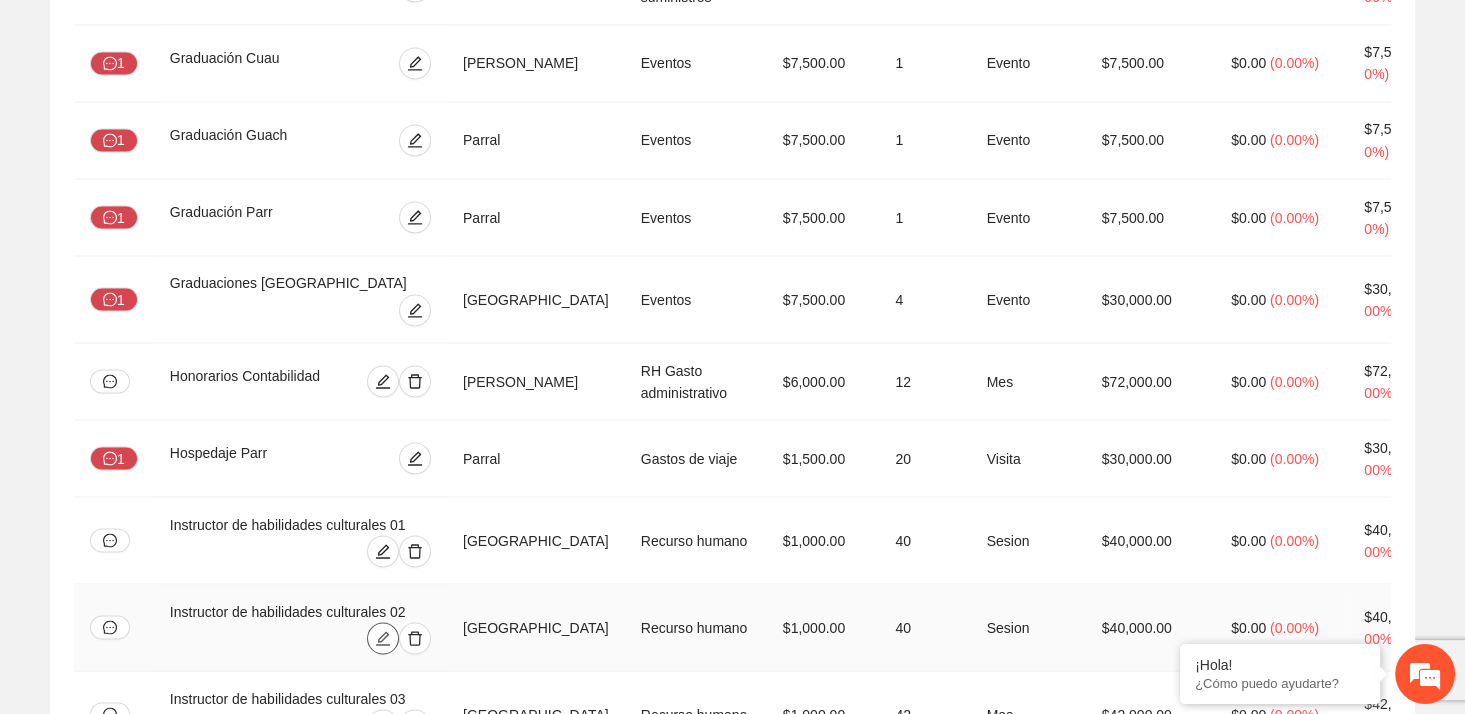 click 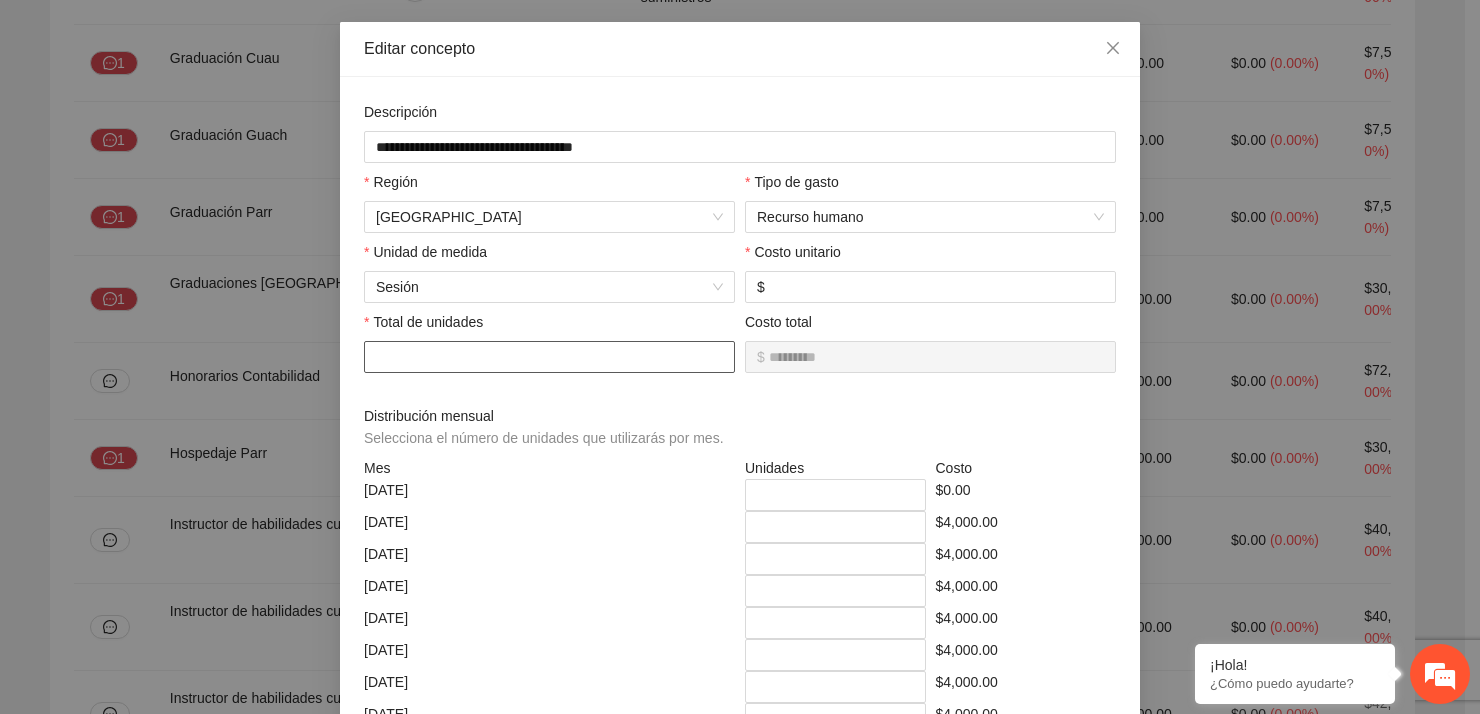 scroll, scrollTop: 200, scrollLeft: 0, axis: vertical 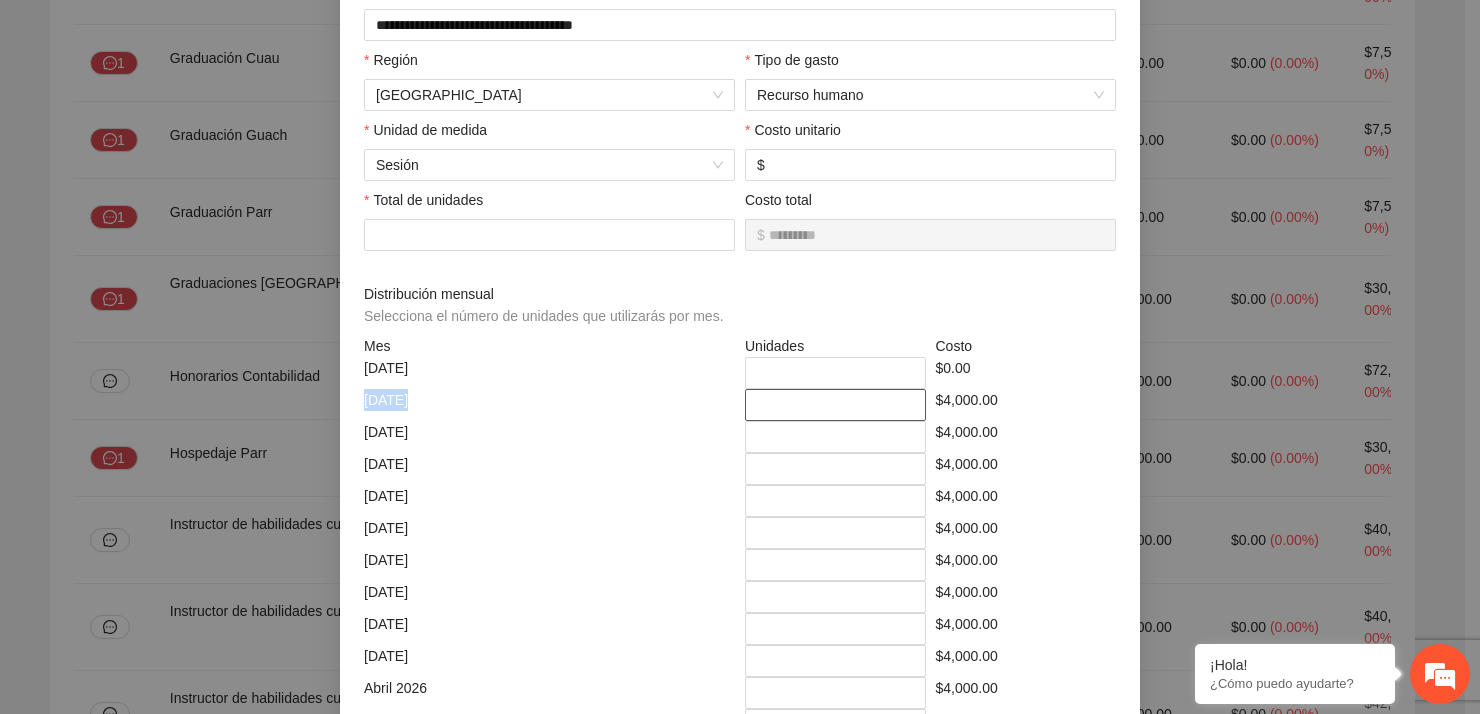 drag, startPoint x: 358, startPoint y: 401, endPoint x: 760, endPoint y: 406, distance: 402.0311 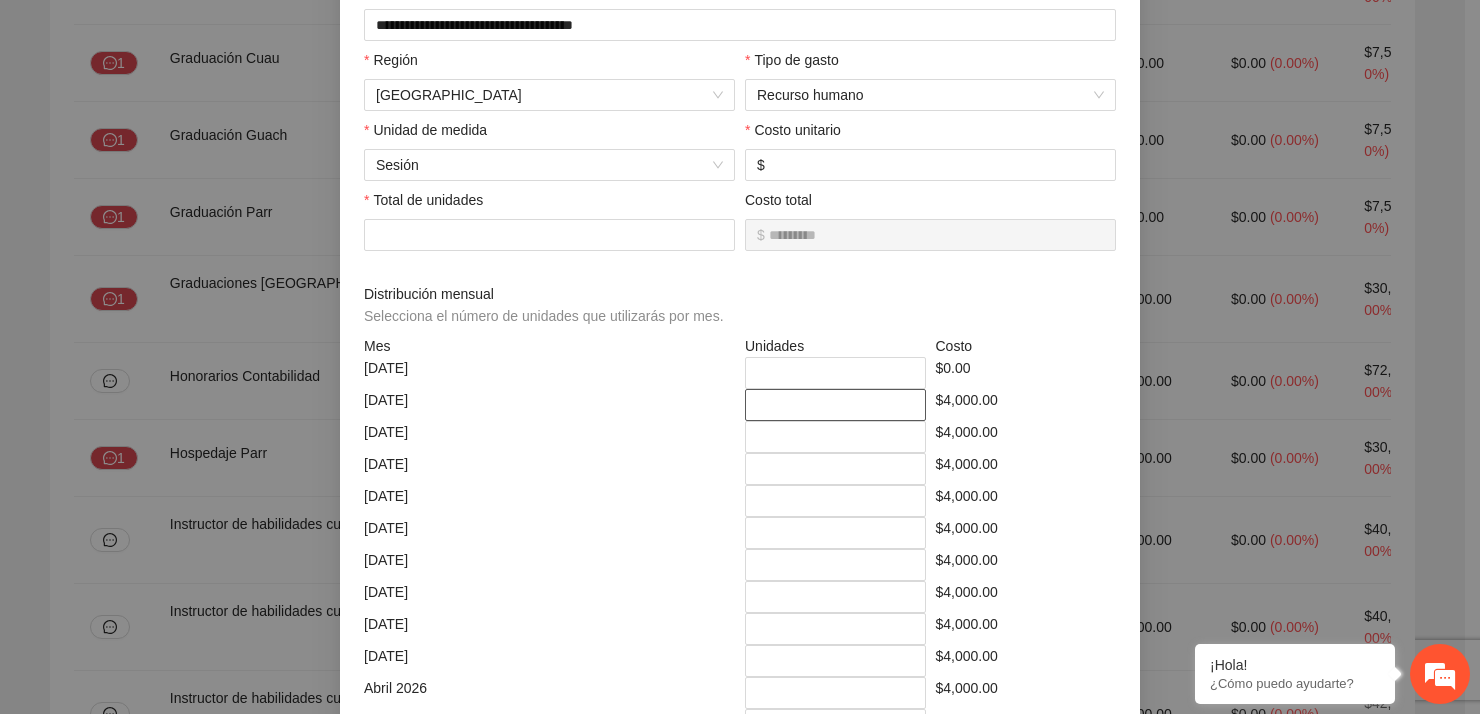 click on "*" at bounding box center (835, 405) 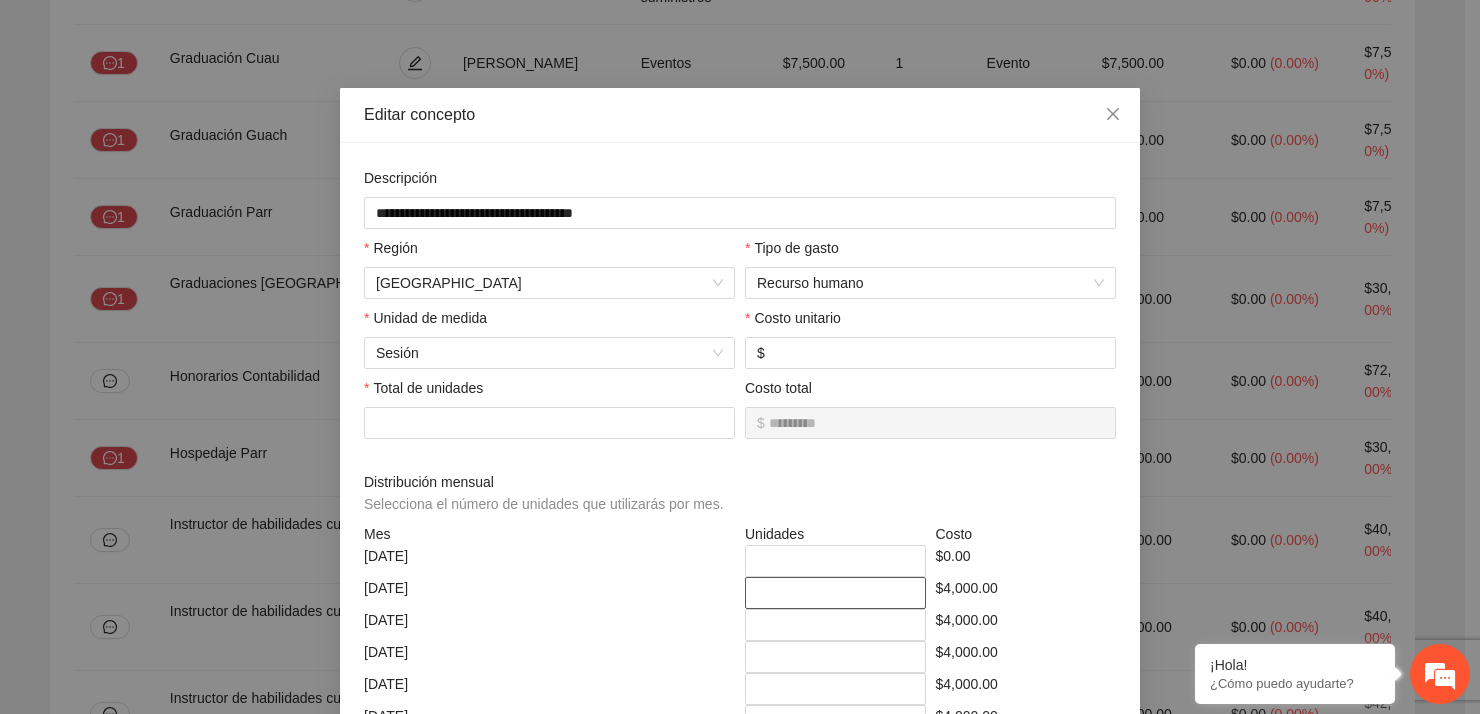 scroll, scrollTop: 0, scrollLeft: 0, axis: both 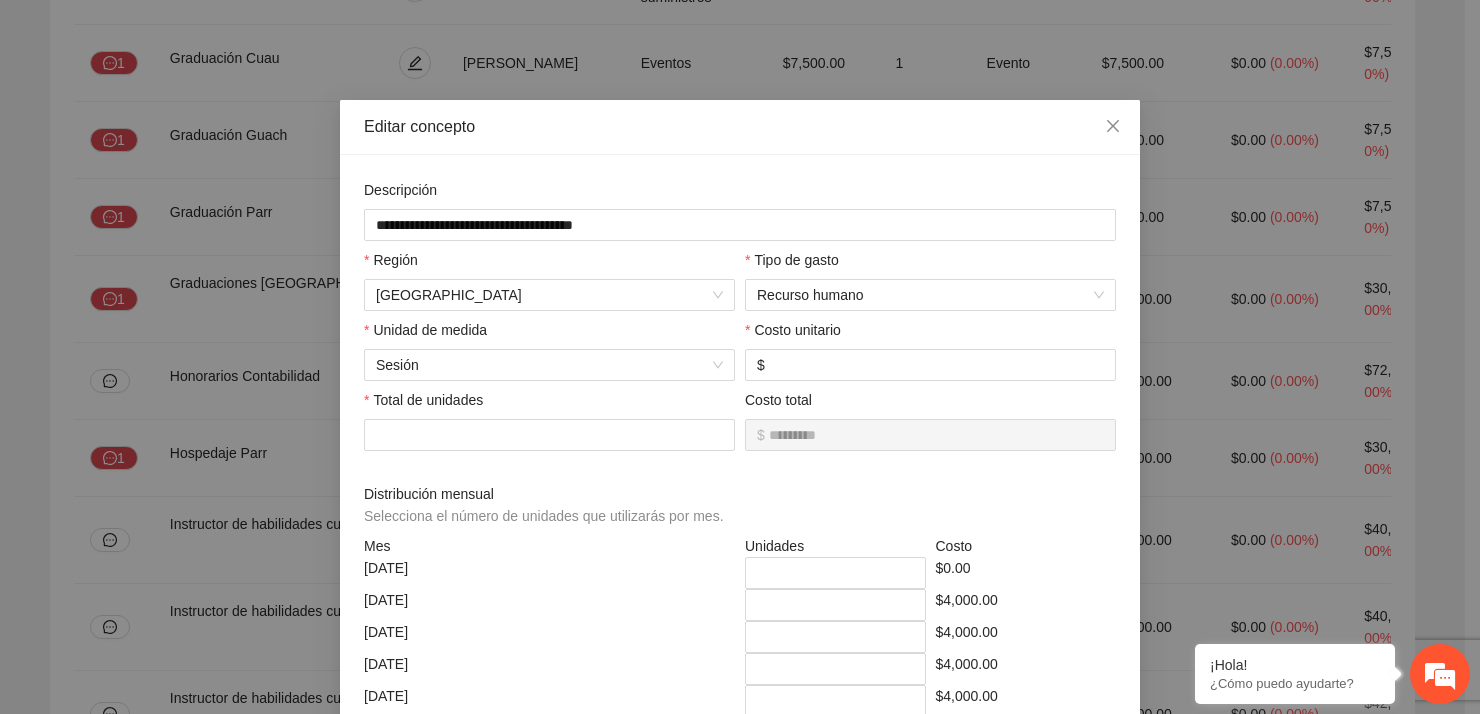 click on "**********" at bounding box center (740, 357) 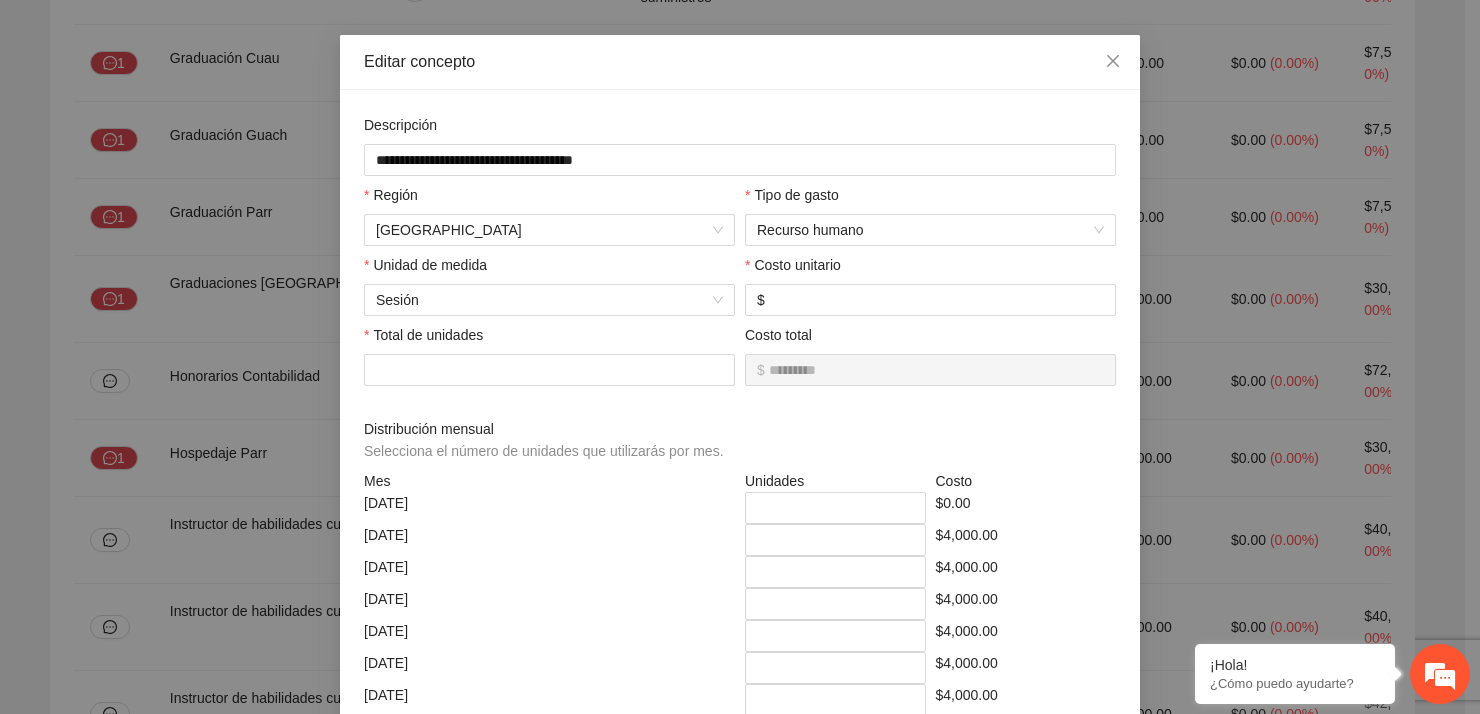 scroll, scrollTop: 100, scrollLeft: 0, axis: vertical 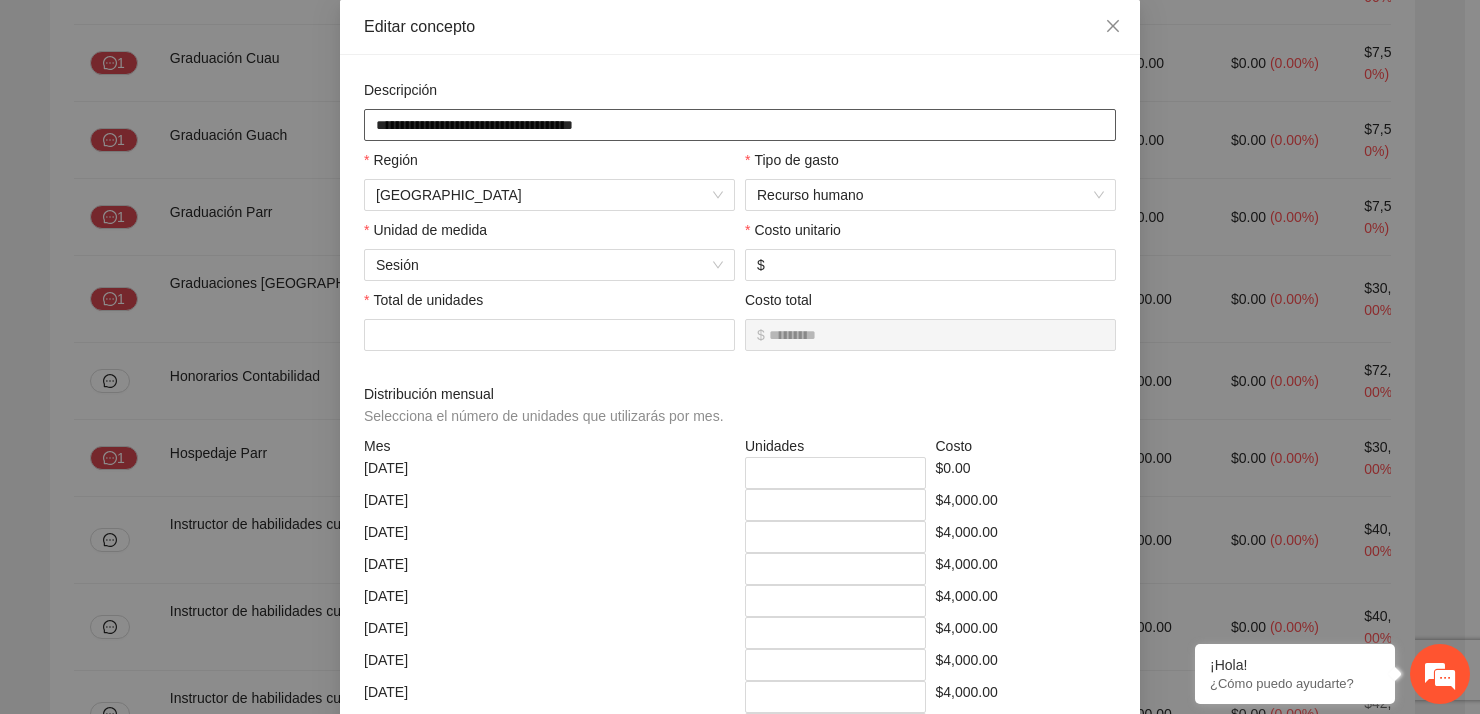drag, startPoint x: 364, startPoint y: 125, endPoint x: 684, endPoint y: 145, distance: 320.6244 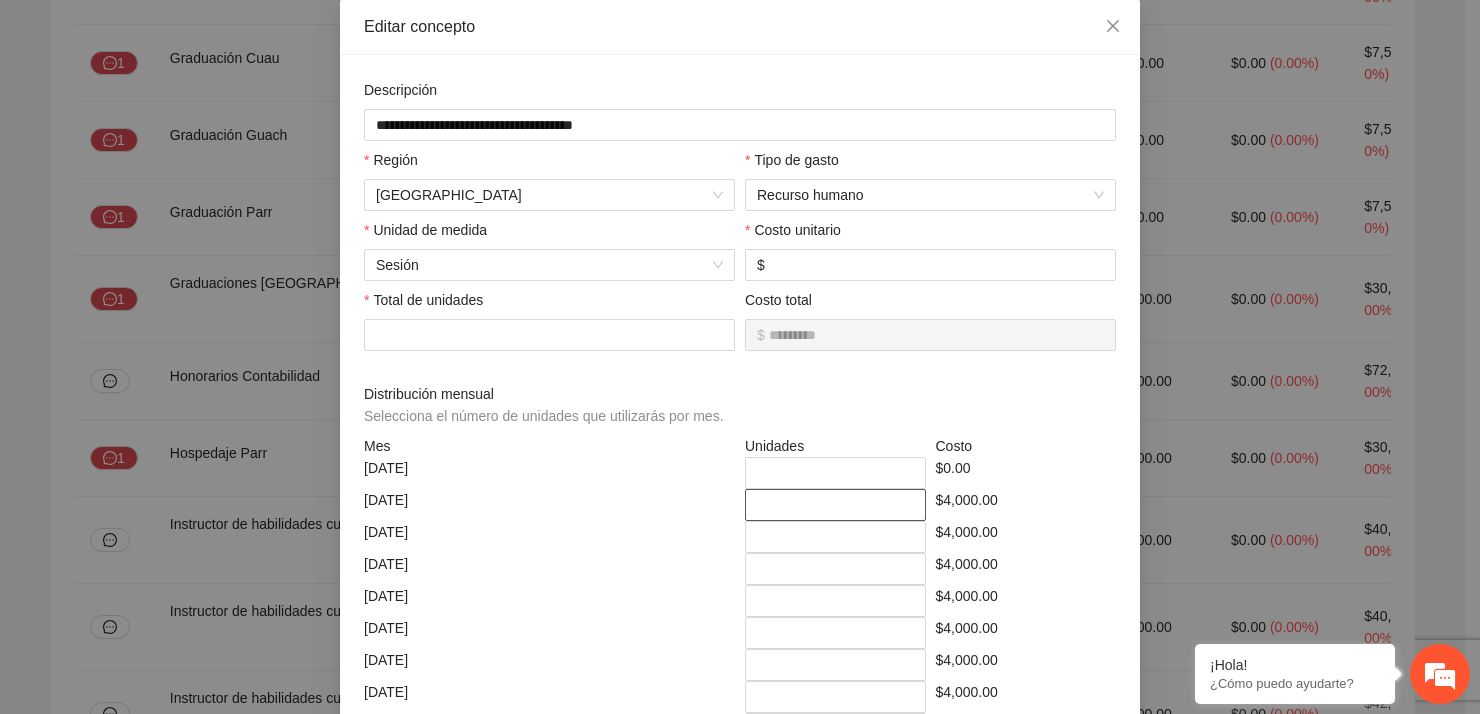click on "*" at bounding box center (835, 505) 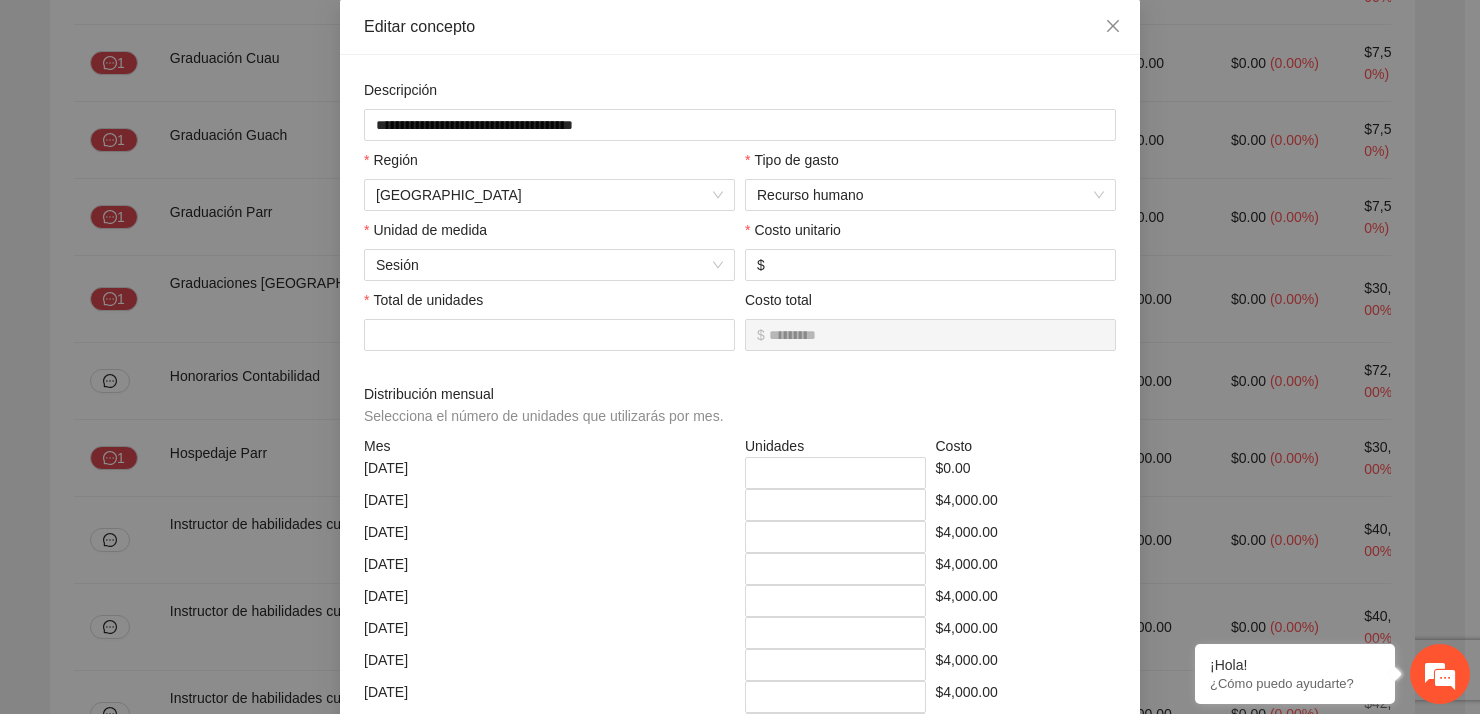 click on "**********" at bounding box center [740, 357] 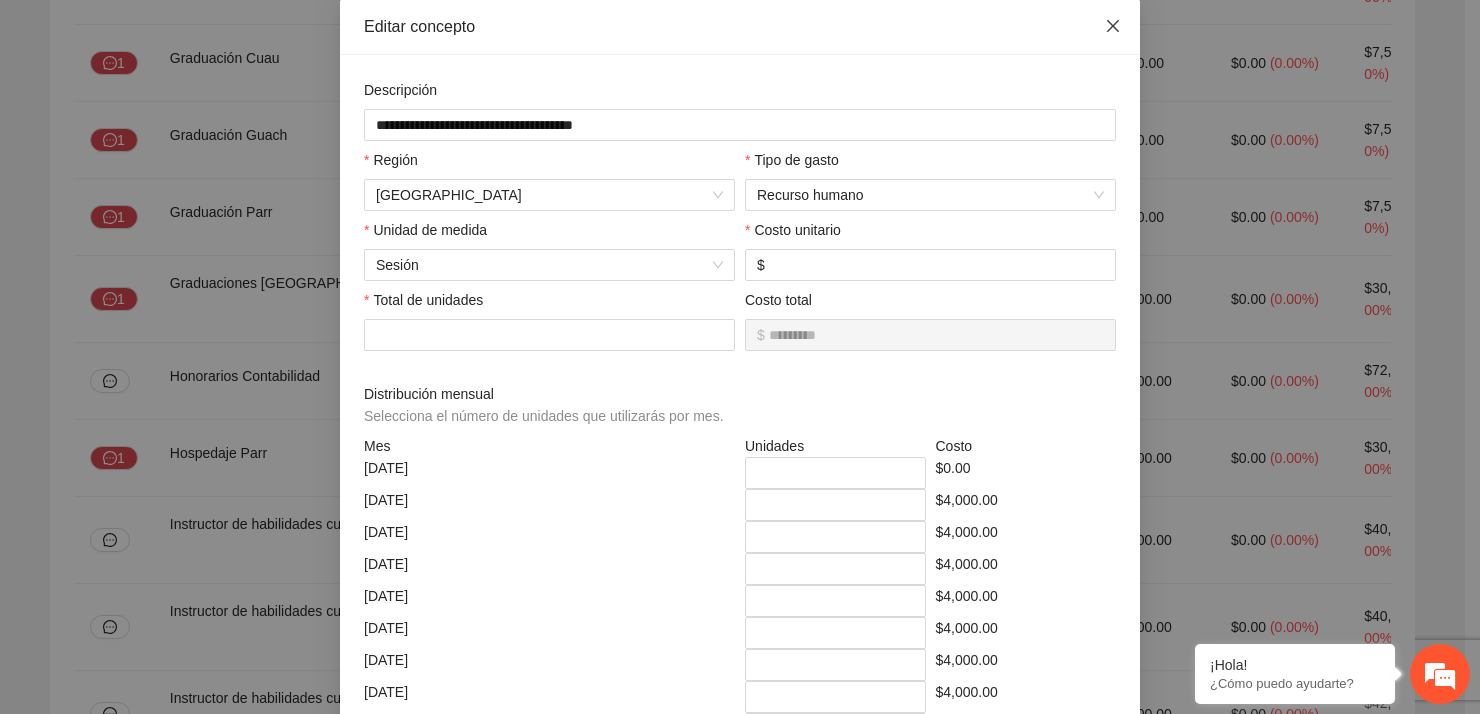 click 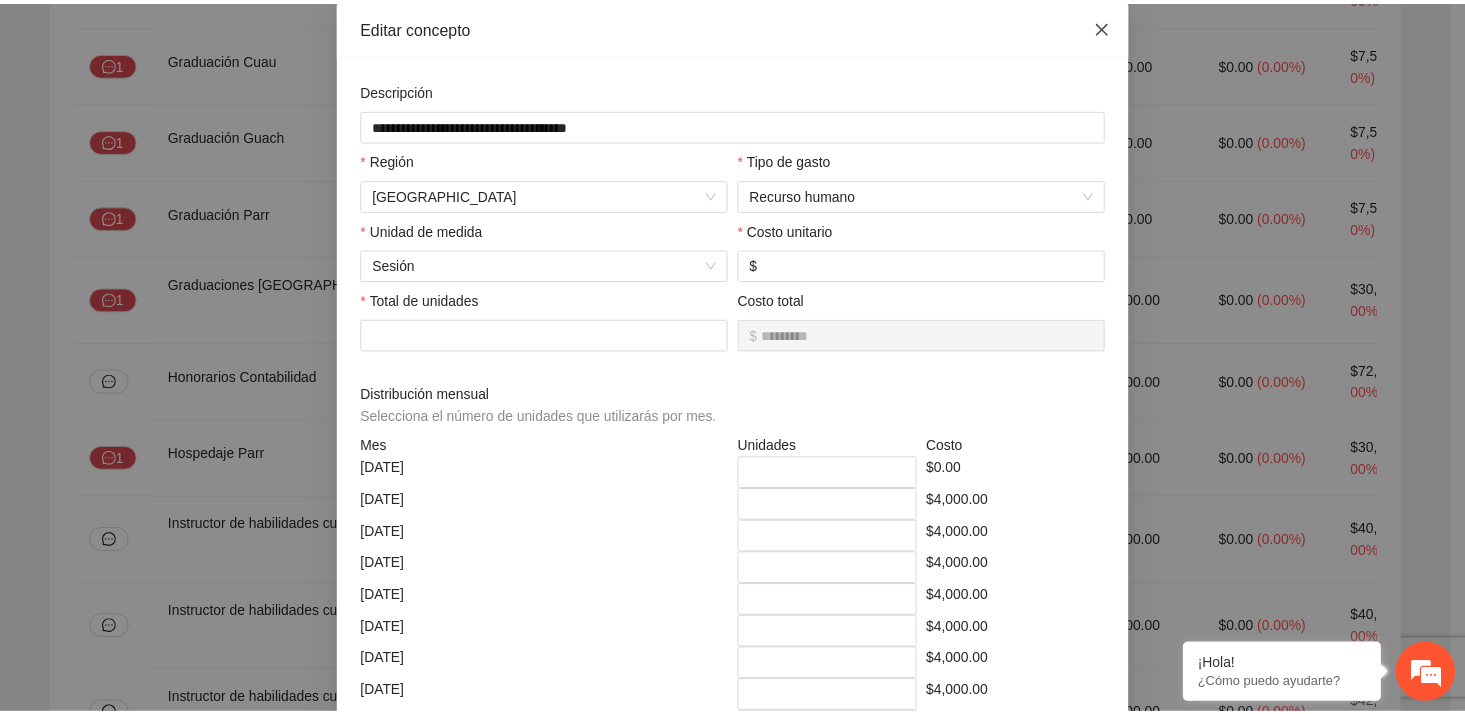 scroll, scrollTop: 100, scrollLeft: 0, axis: vertical 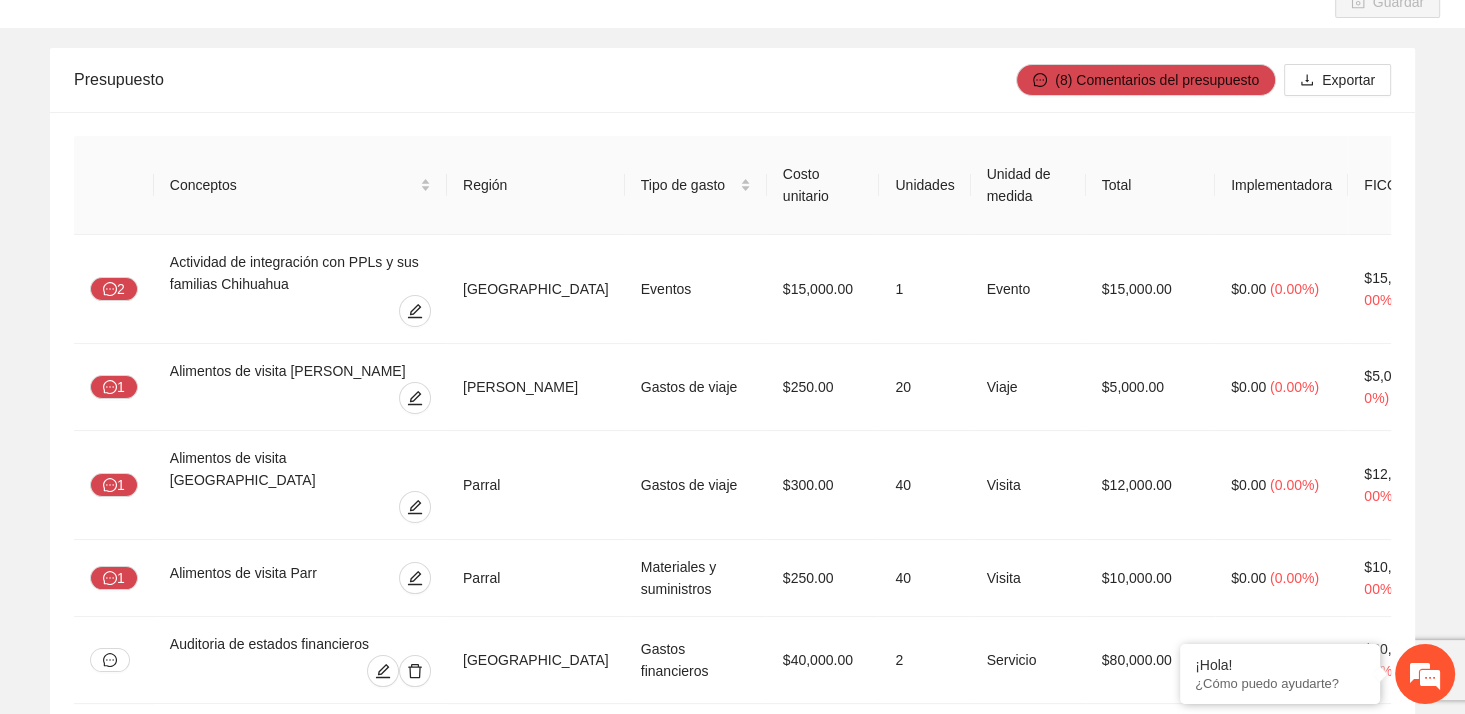 click on "Presupuesto" at bounding box center (545, 79) 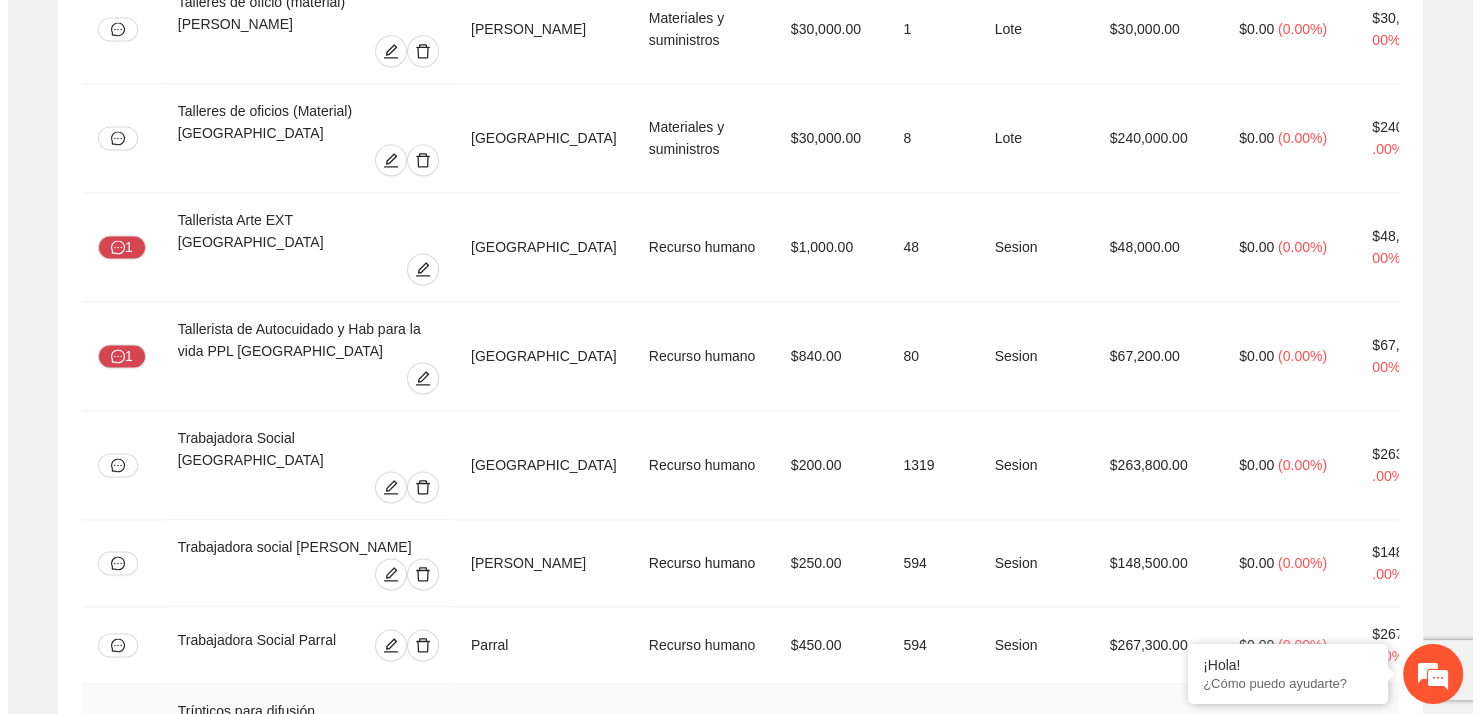 scroll, scrollTop: 9477, scrollLeft: 0, axis: vertical 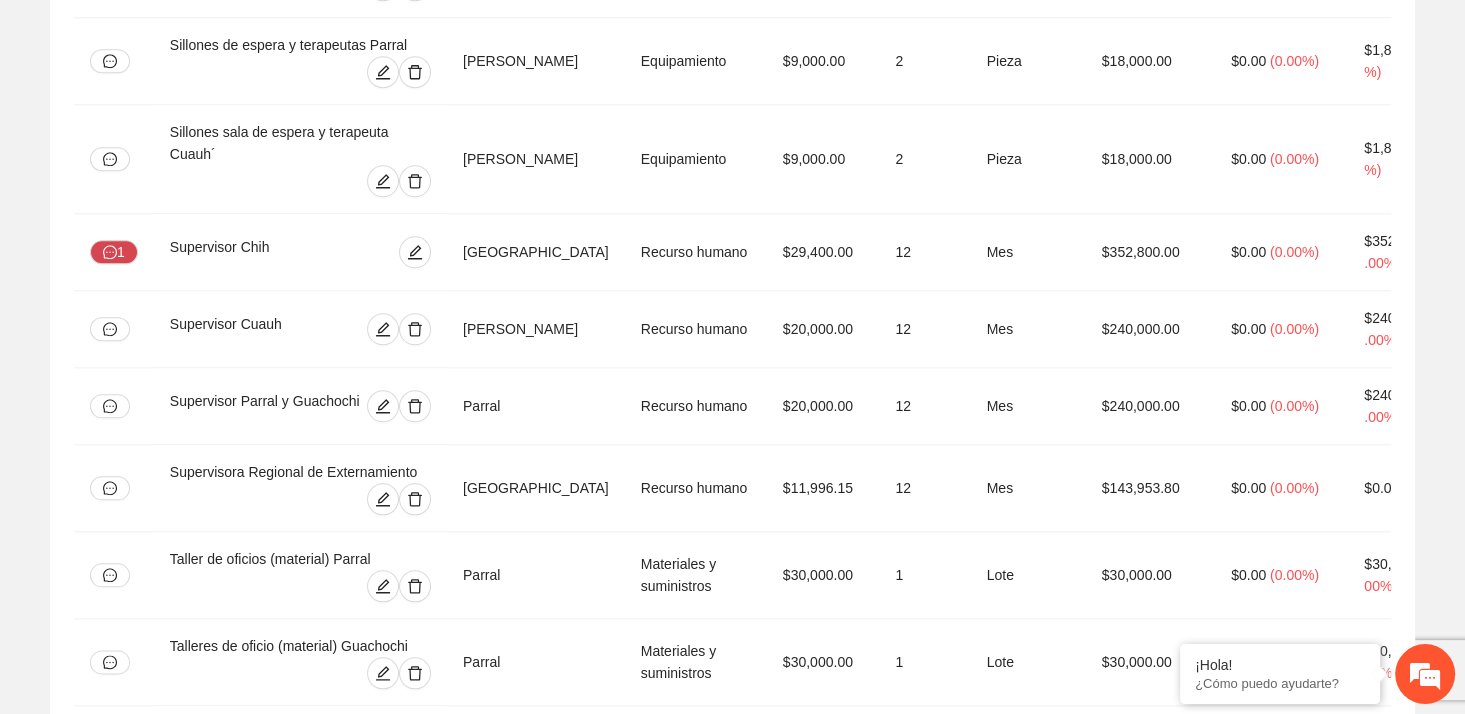 click 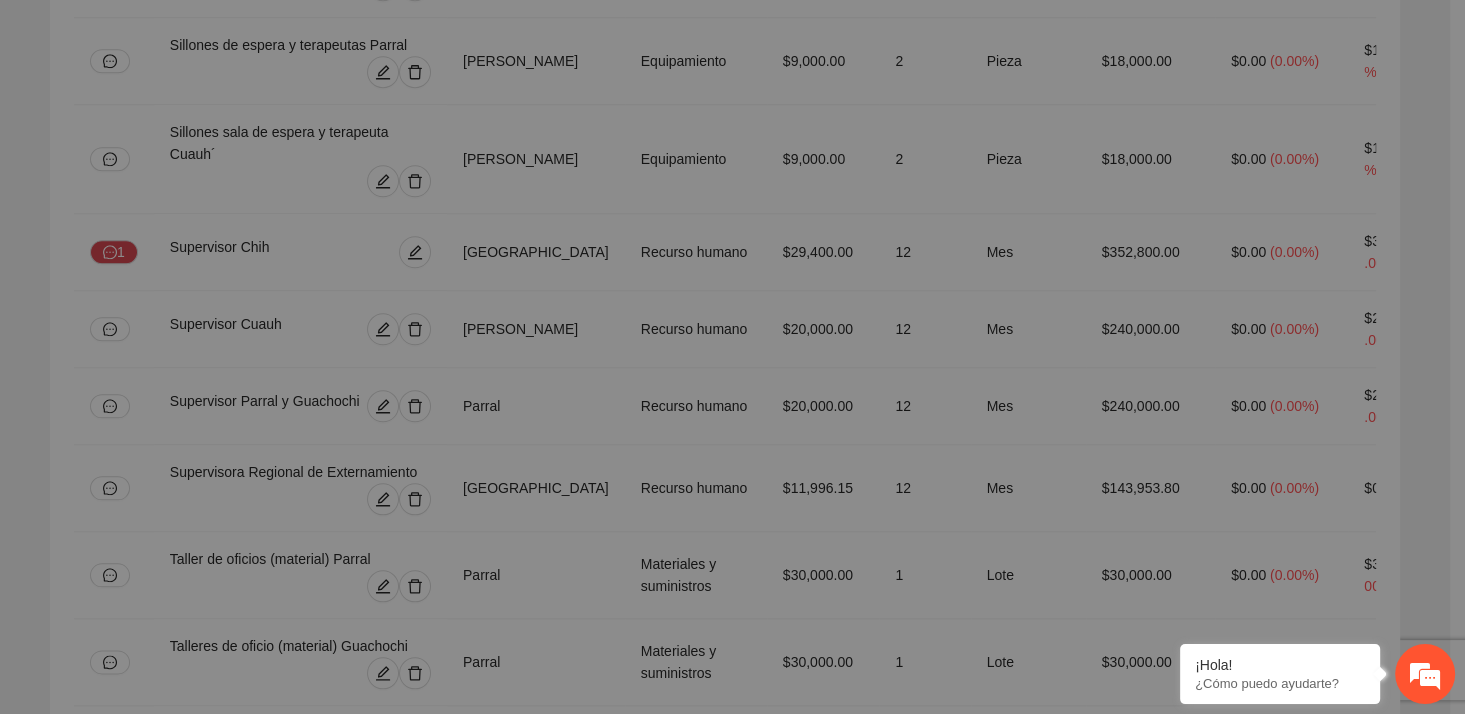 type on "*" 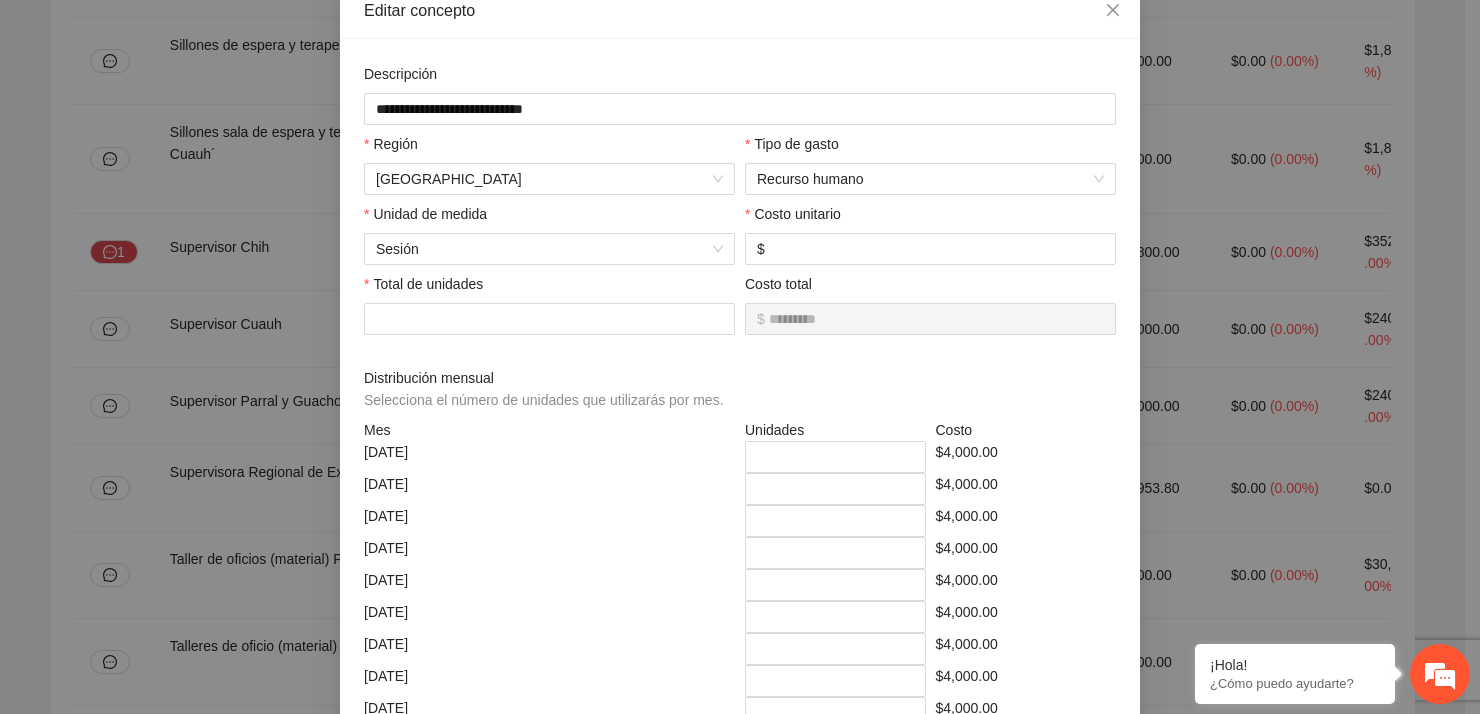 scroll, scrollTop: 0, scrollLeft: 0, axis: both 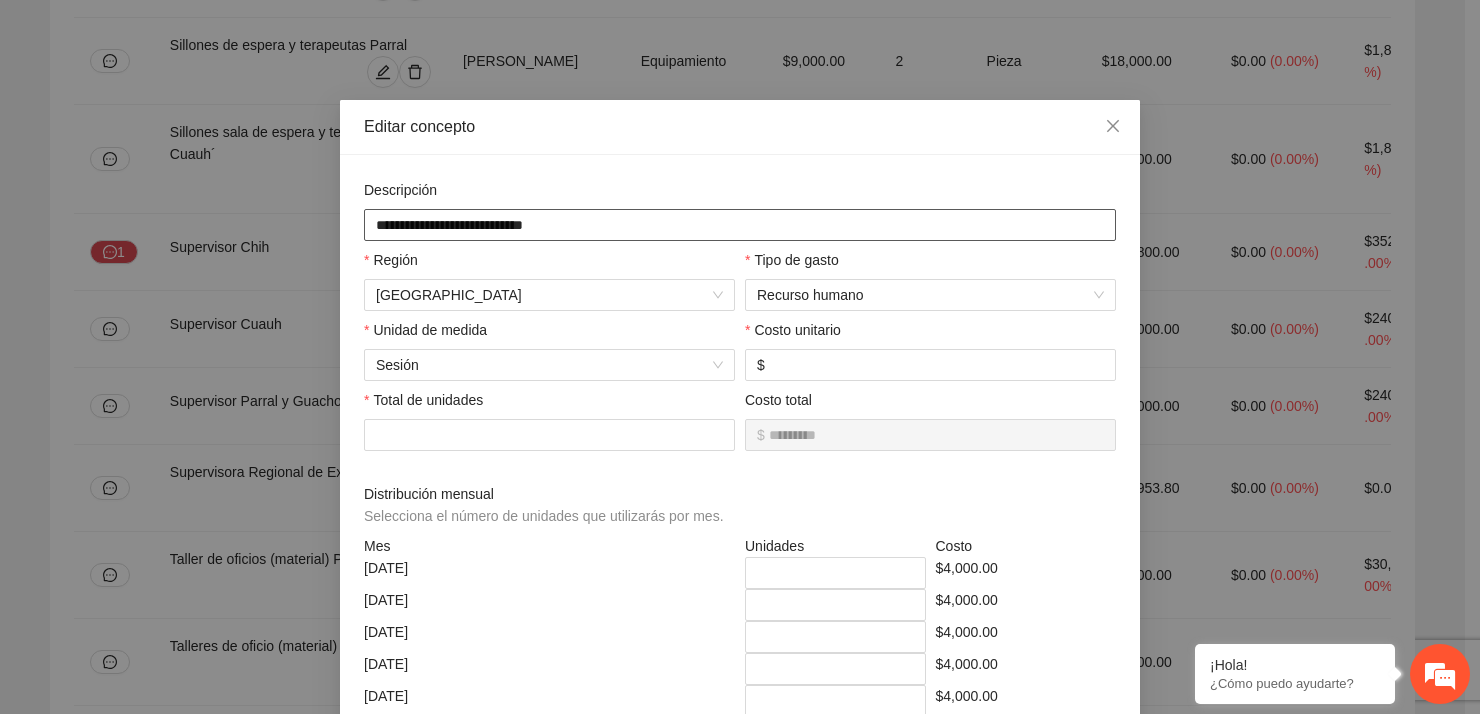 click on "**********" at bounding box center [740, 225] 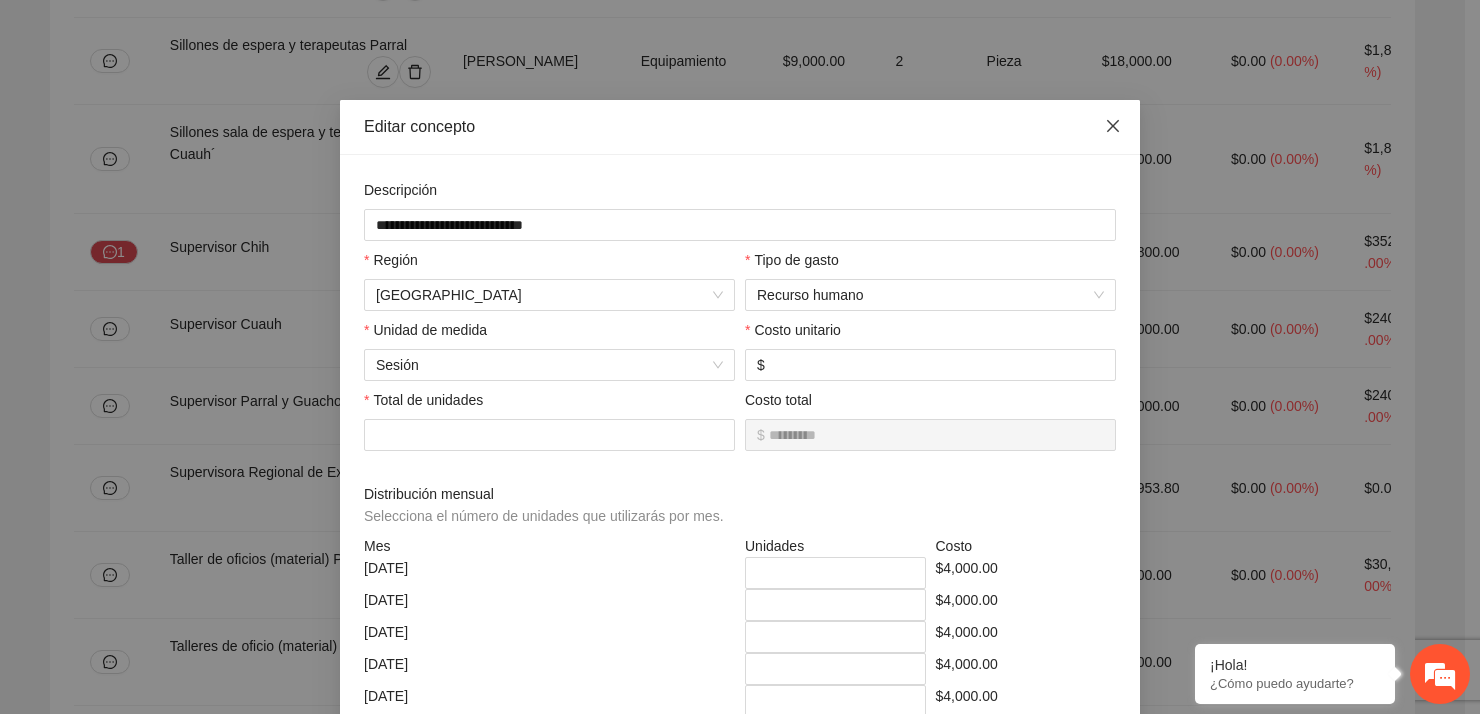 click at bounding box center (1113, 127) 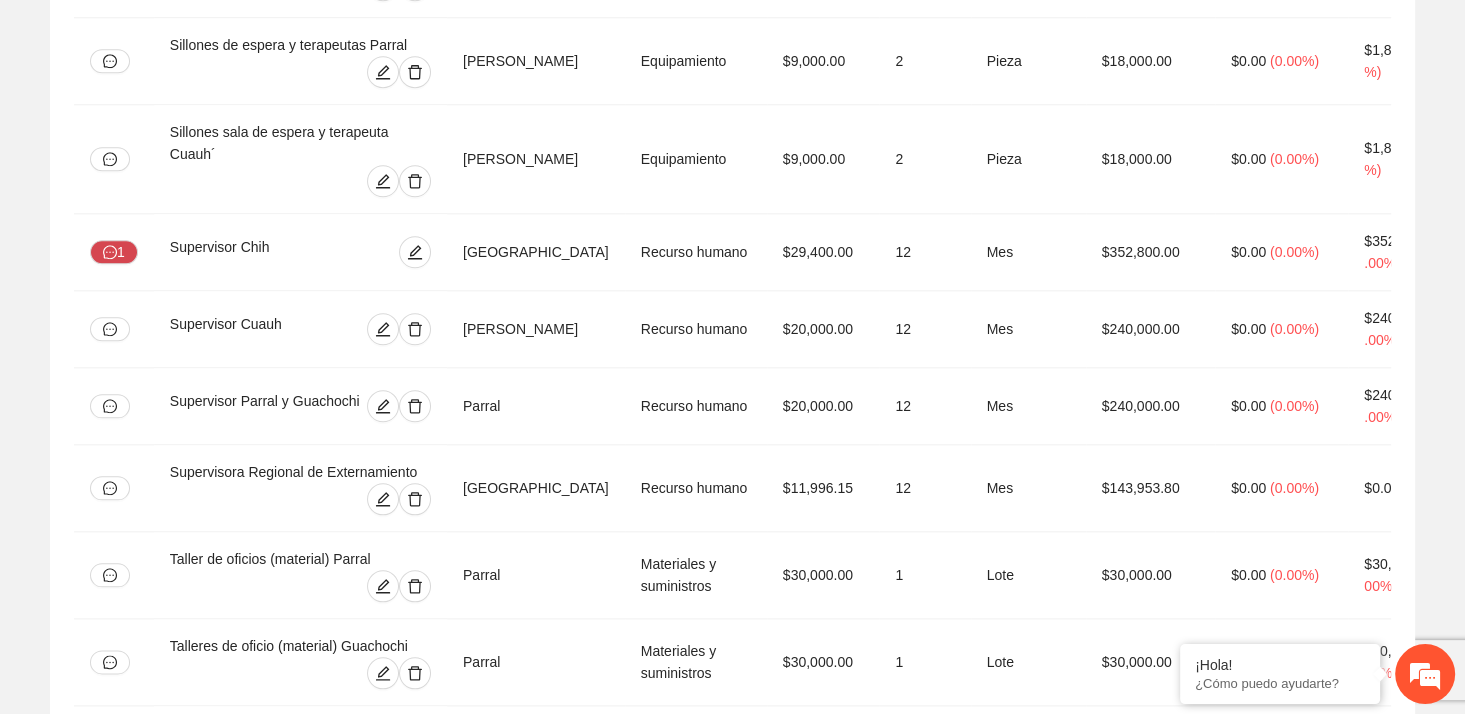 click 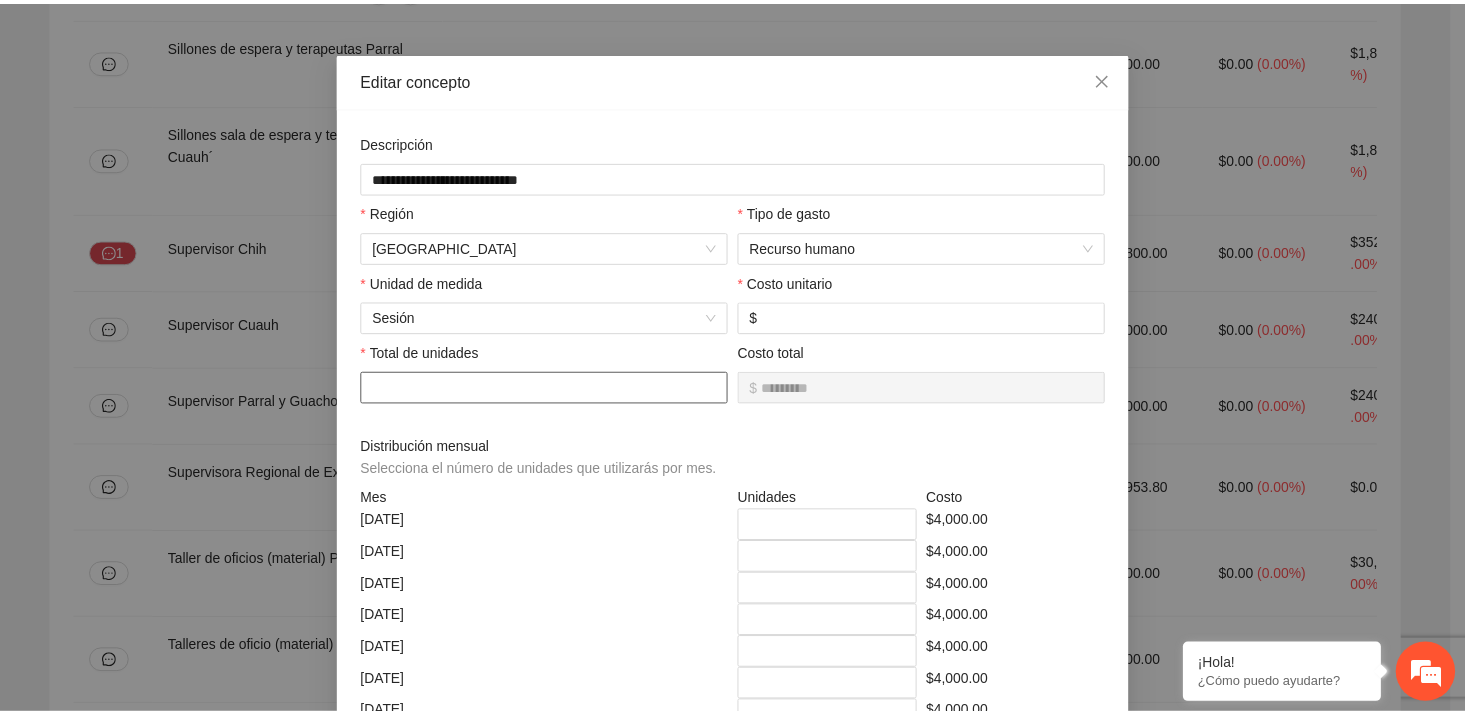 scroll, scrollTop: 0, scrollLeft: 0, axis: both 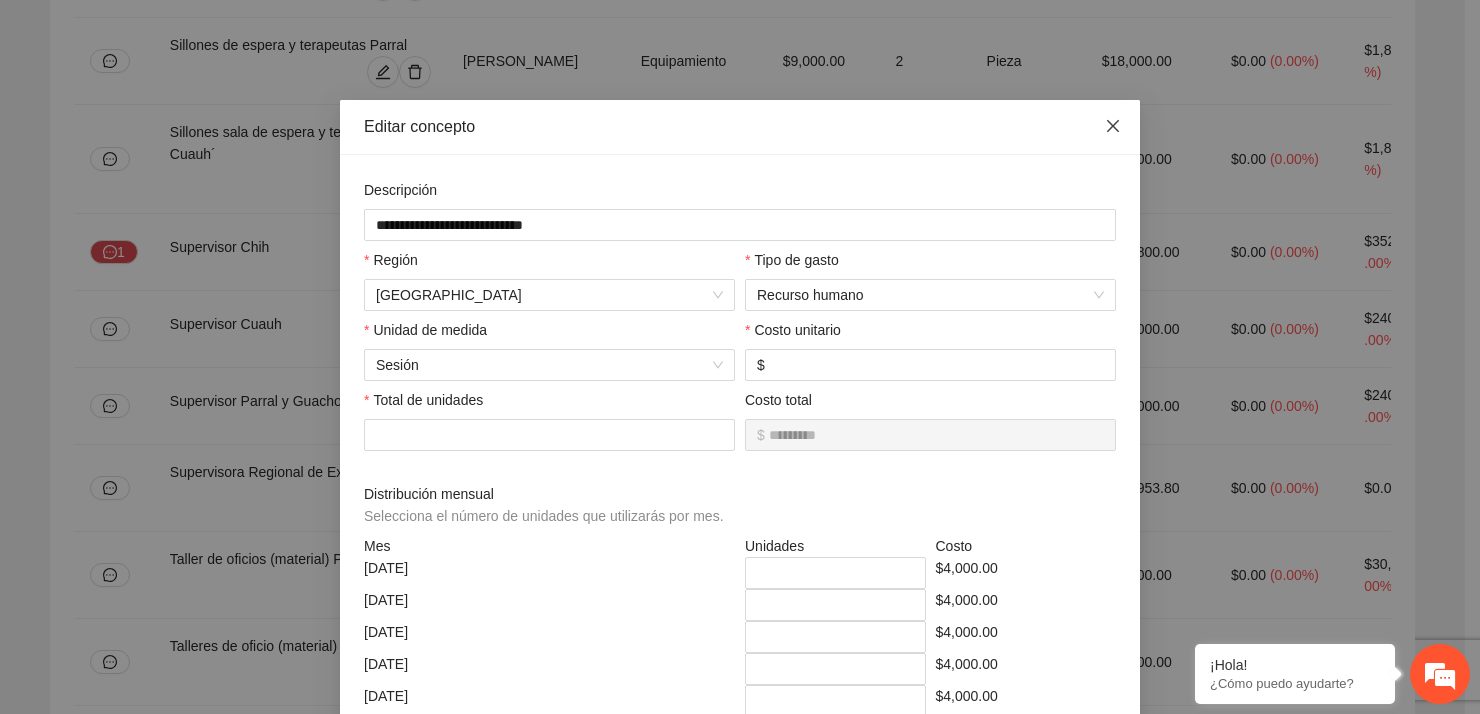click at bounding box center [1113, 127] 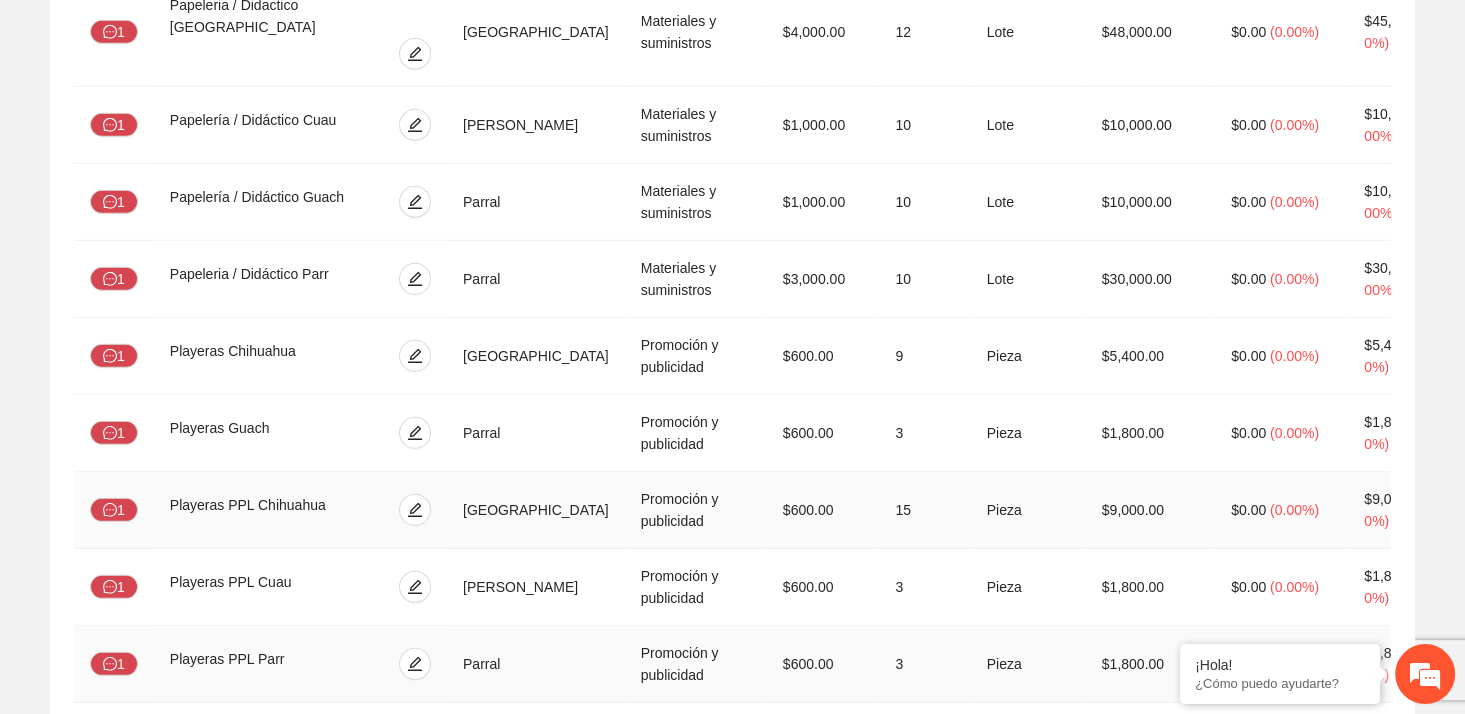scroll, scrollTop: 5877, scrollLeft: 0, axis: vertical 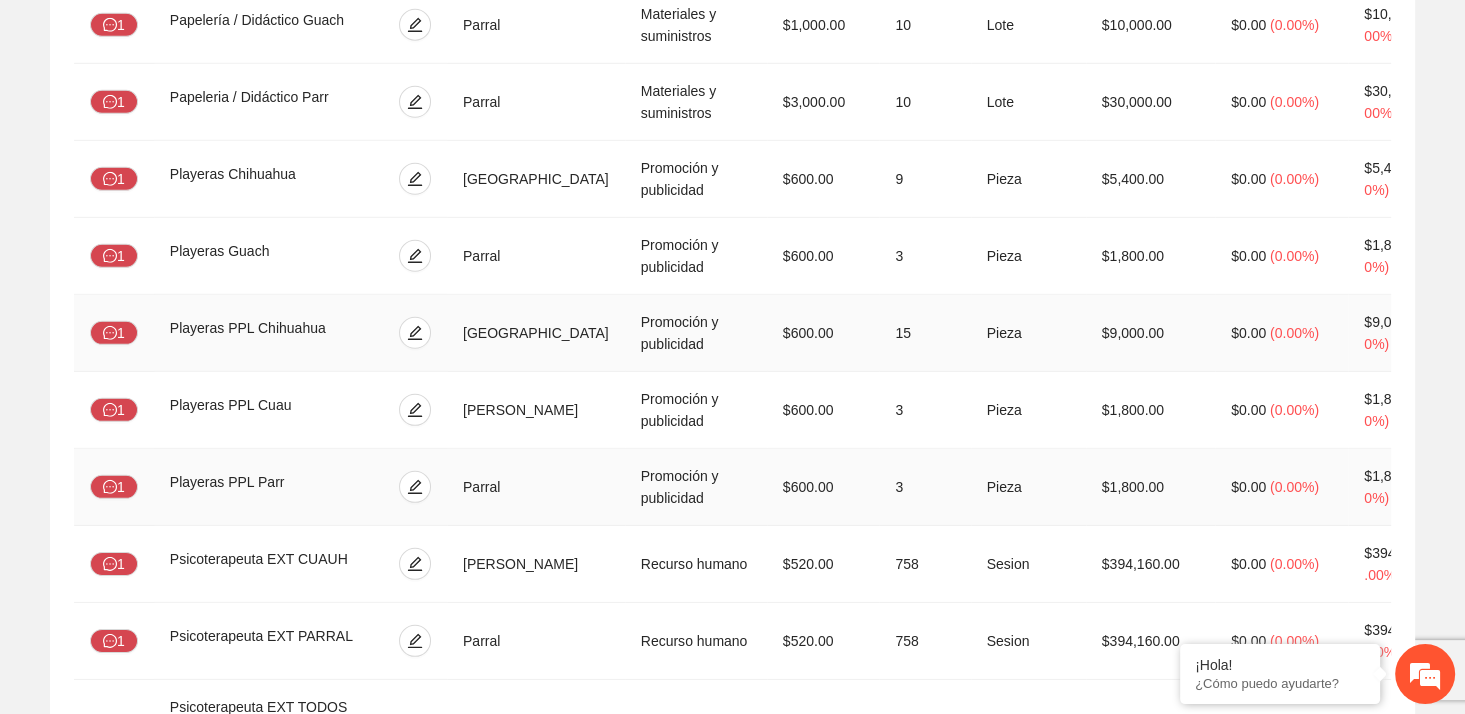 drag, startPoint x: 792, startPoint y: 158, endPoint x: 965, endPoint y: 34, distance: 212.84972 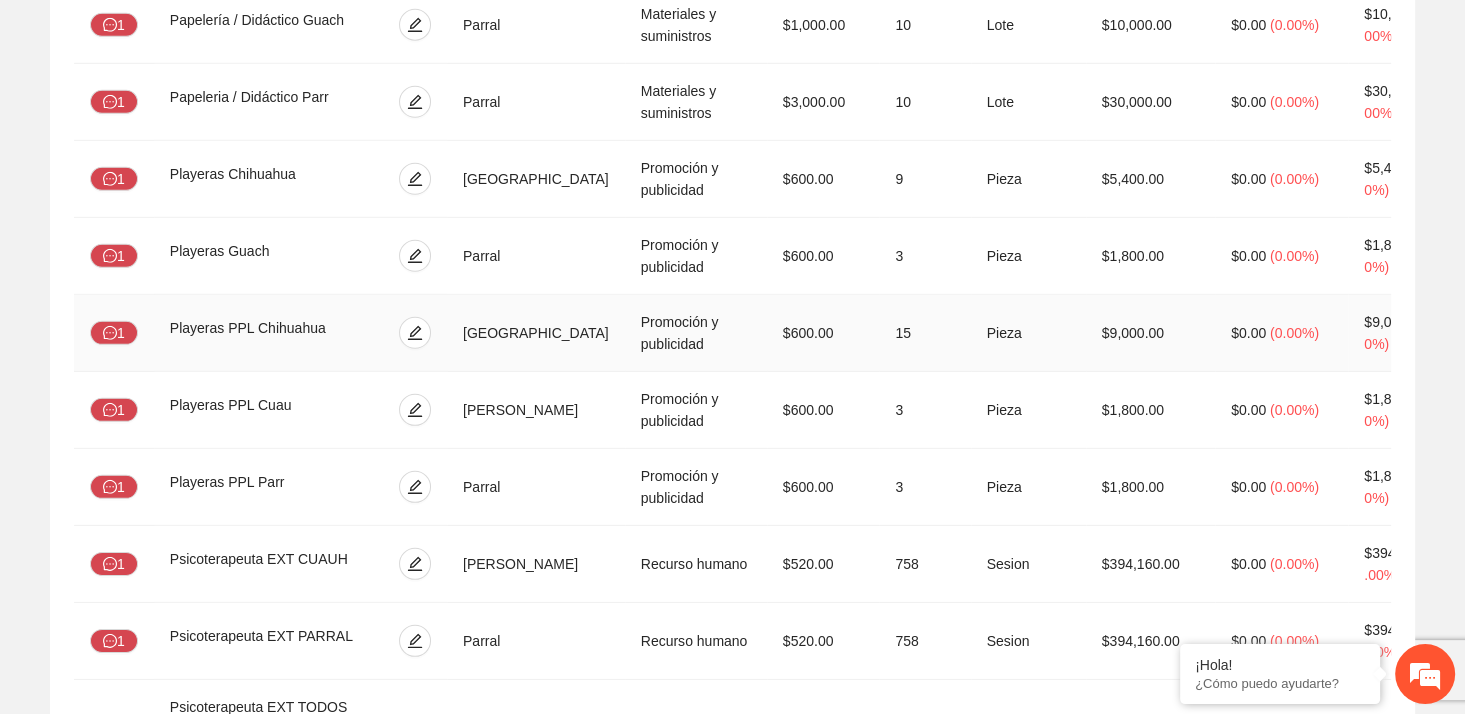 click on "Pieza" at bounding box center [1028, 333] 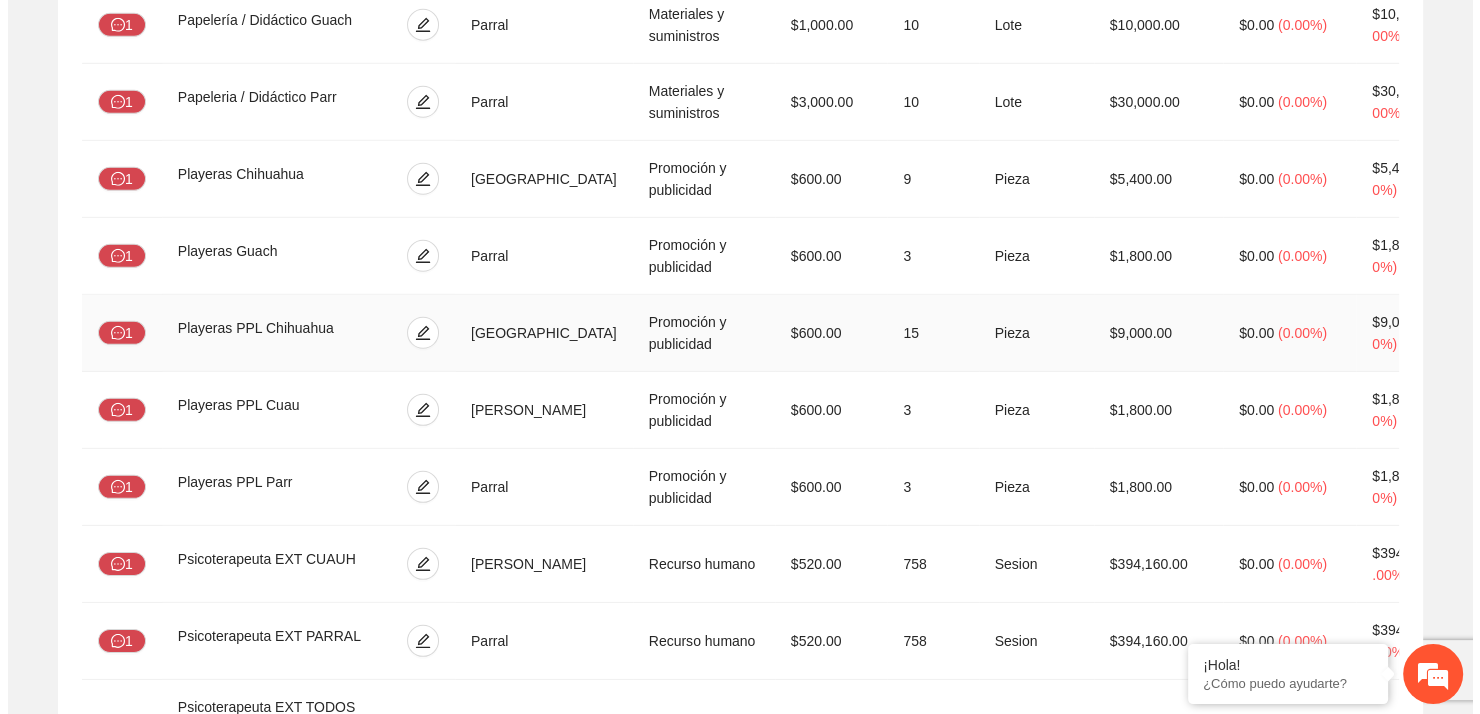 scroll, scrollTop: 3508, scrollLeft: 0, axis: vertical 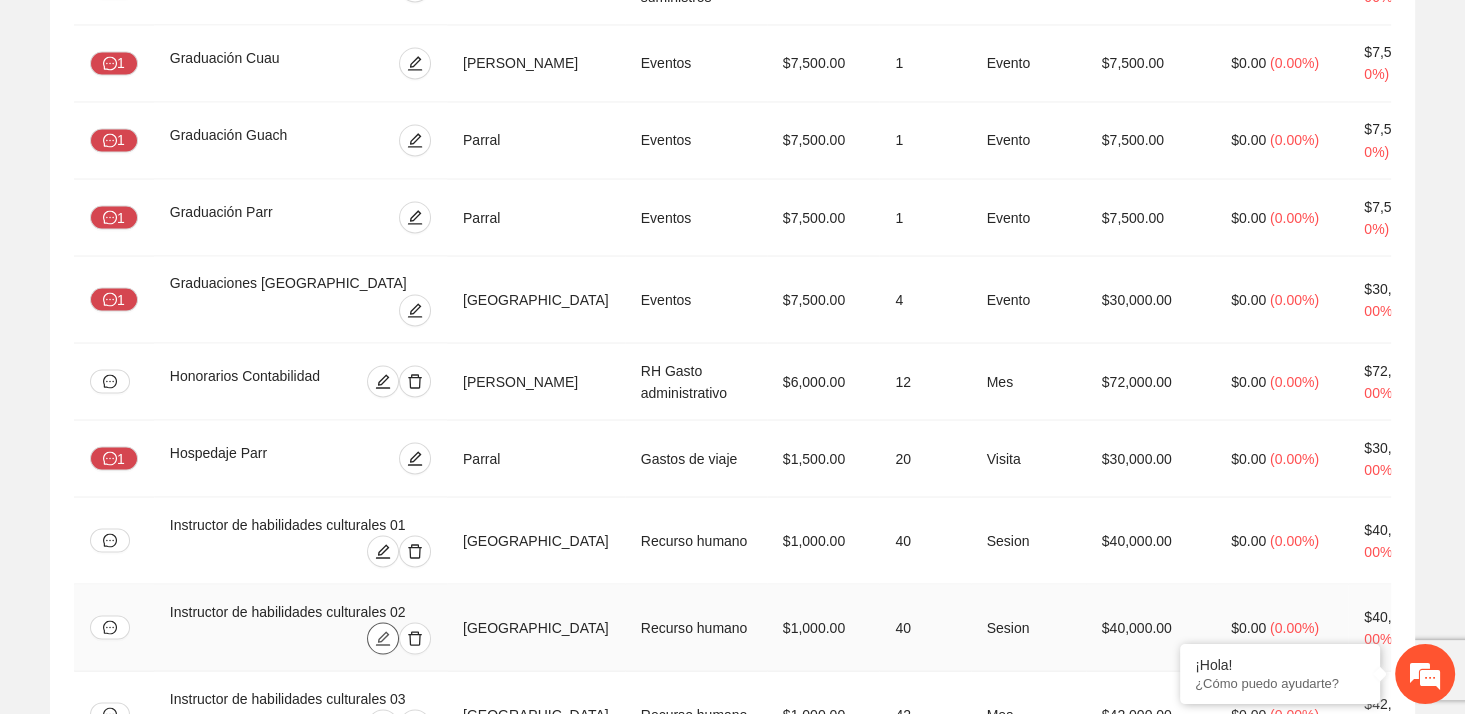 click 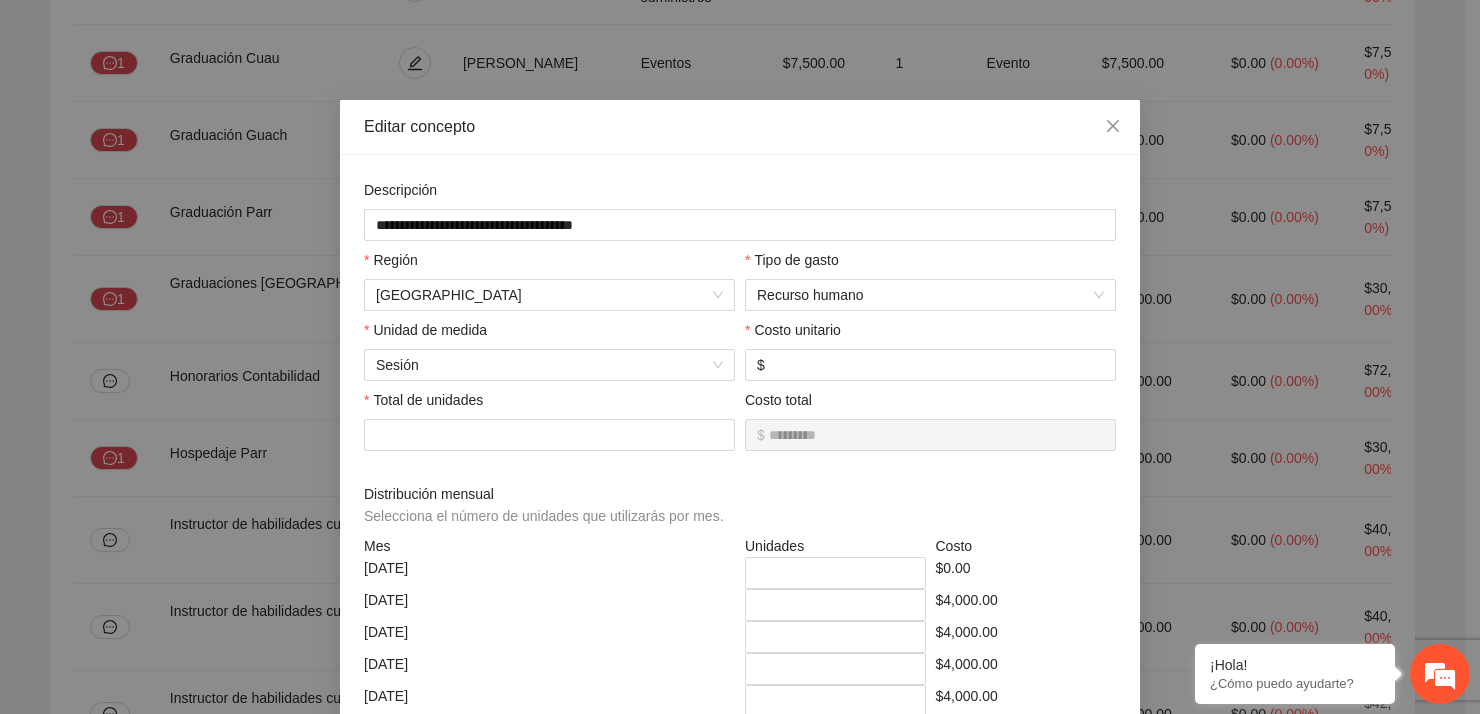 scroll, scrollTop: 200, scrollLeft: 0, axis: vertical 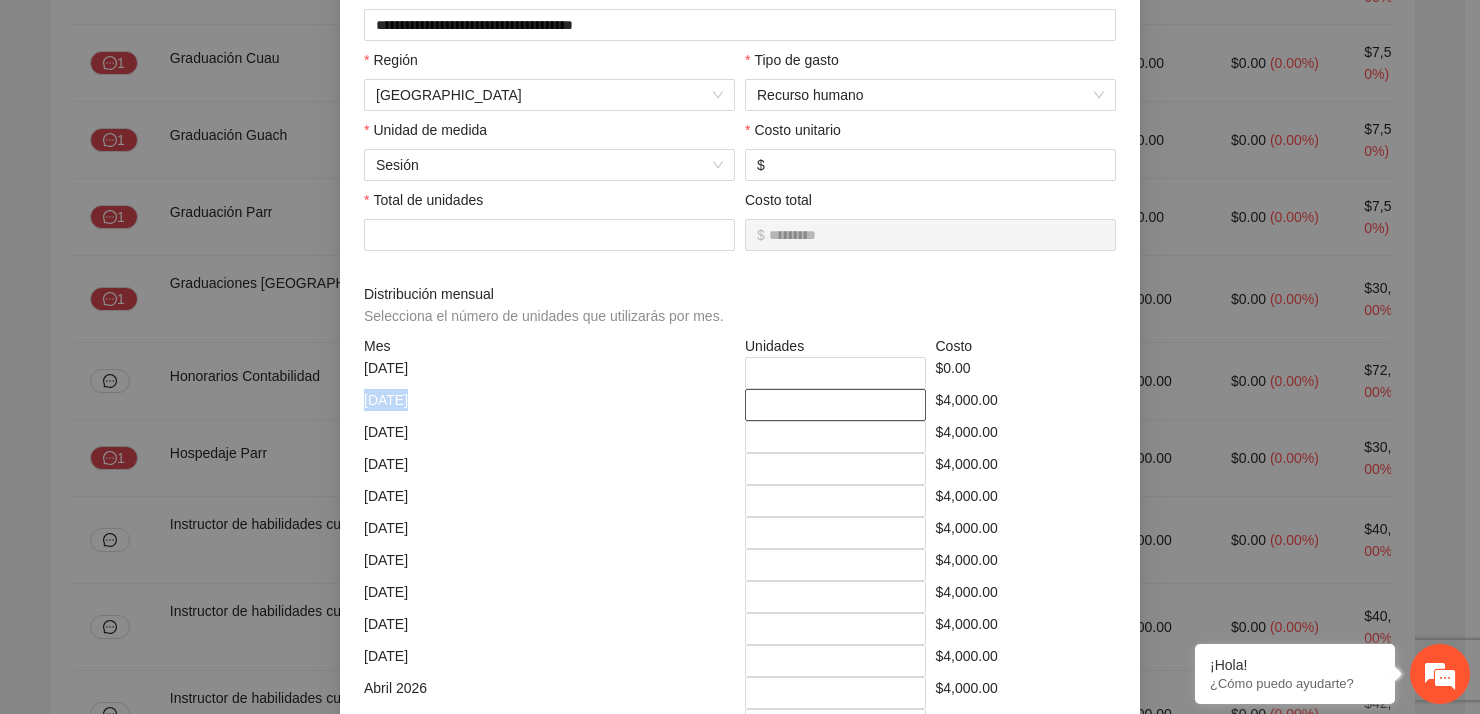drag, startPoint x: 352, startPoint y: 402, endPoint x: 778, endPoint y: 410, distance: 426.0751 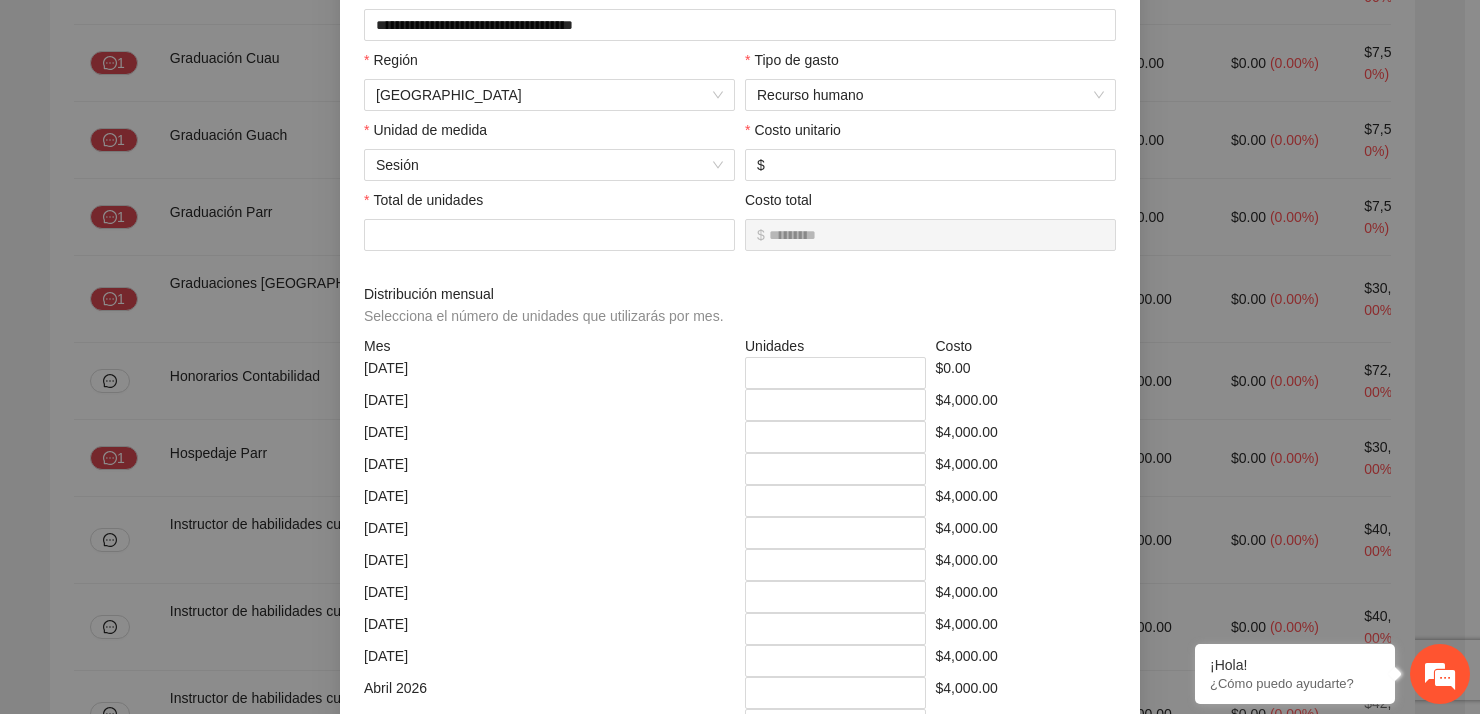 click on "[DATE]" at bounding box center (549, 437) 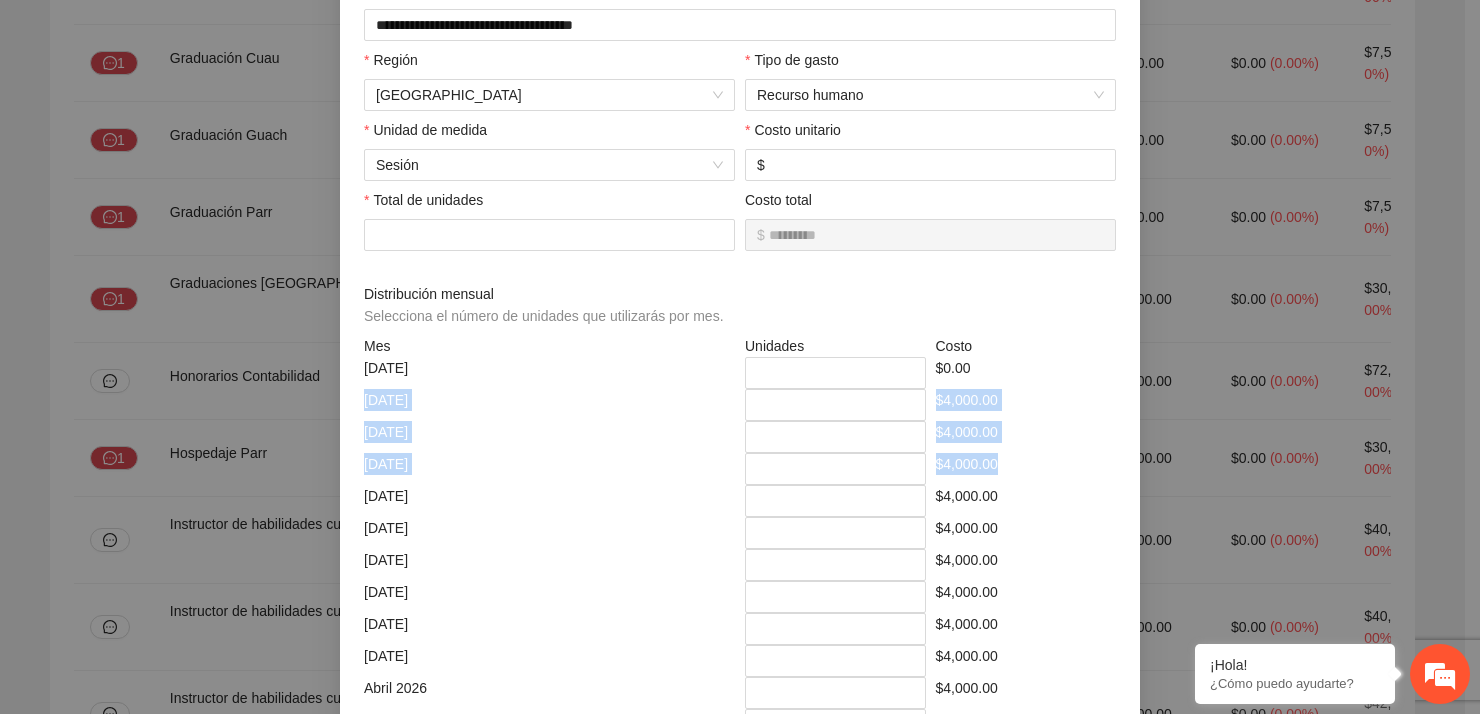 drag, startPoint x: 356, startPoint y: 398, endPoint x: 1260, endPoint y: 470, distance: 906.86273 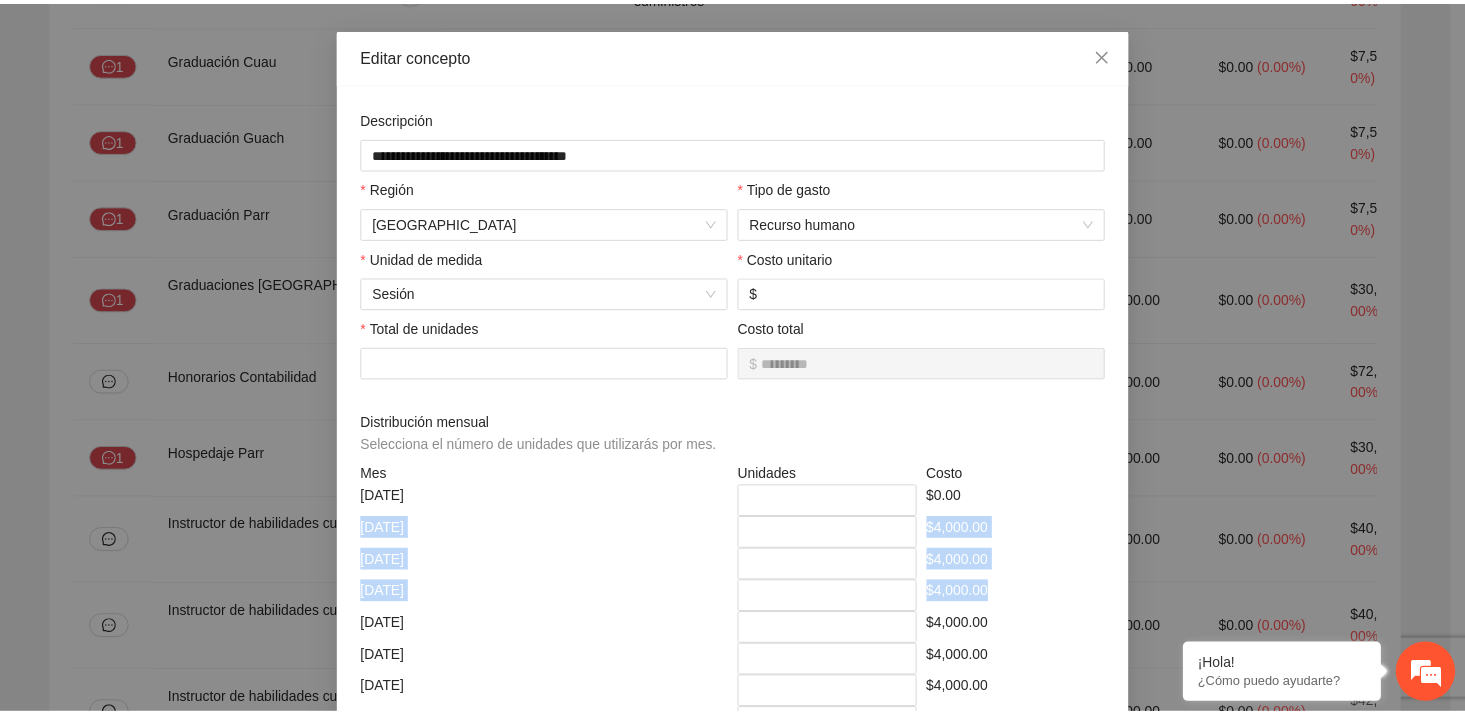 scroll, scrollTop: 0, scrollLeft: 0, axis: both 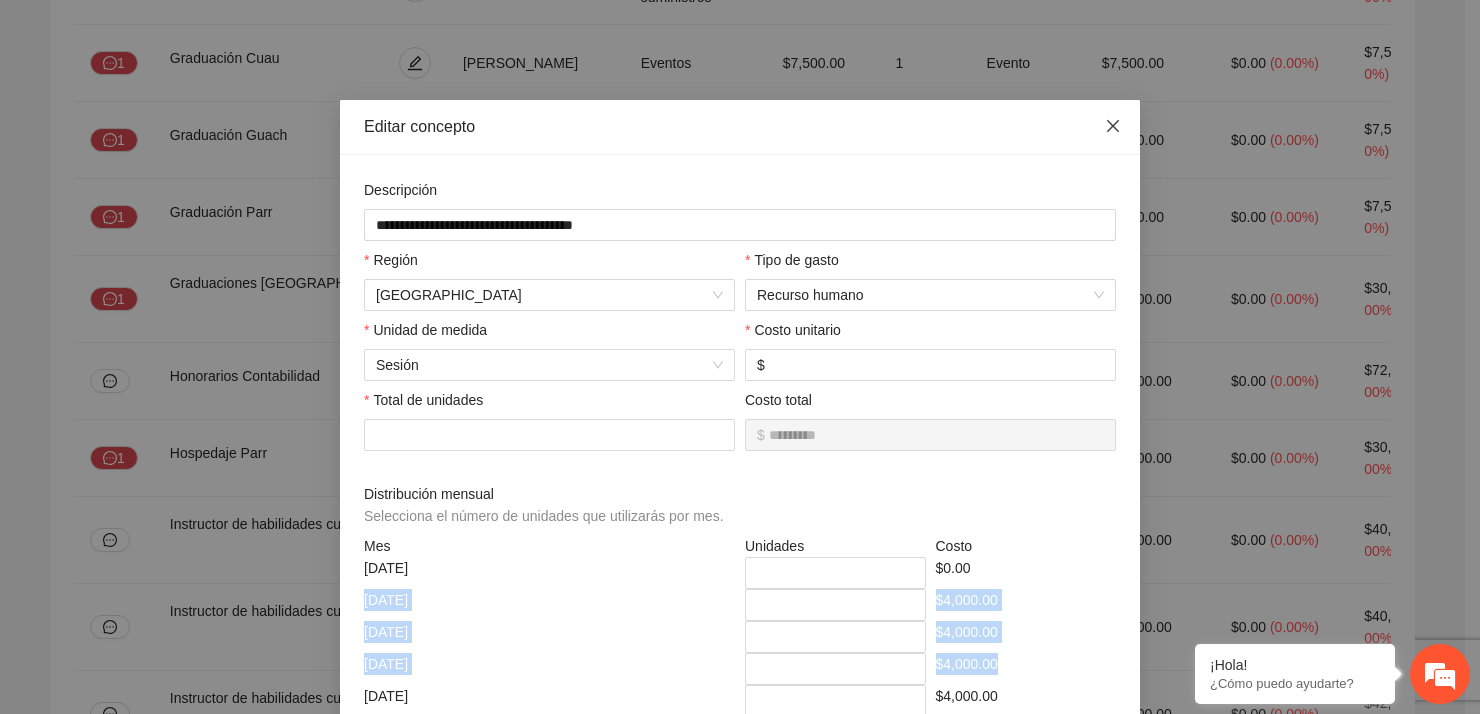 click at bounding box center (1113, 127) 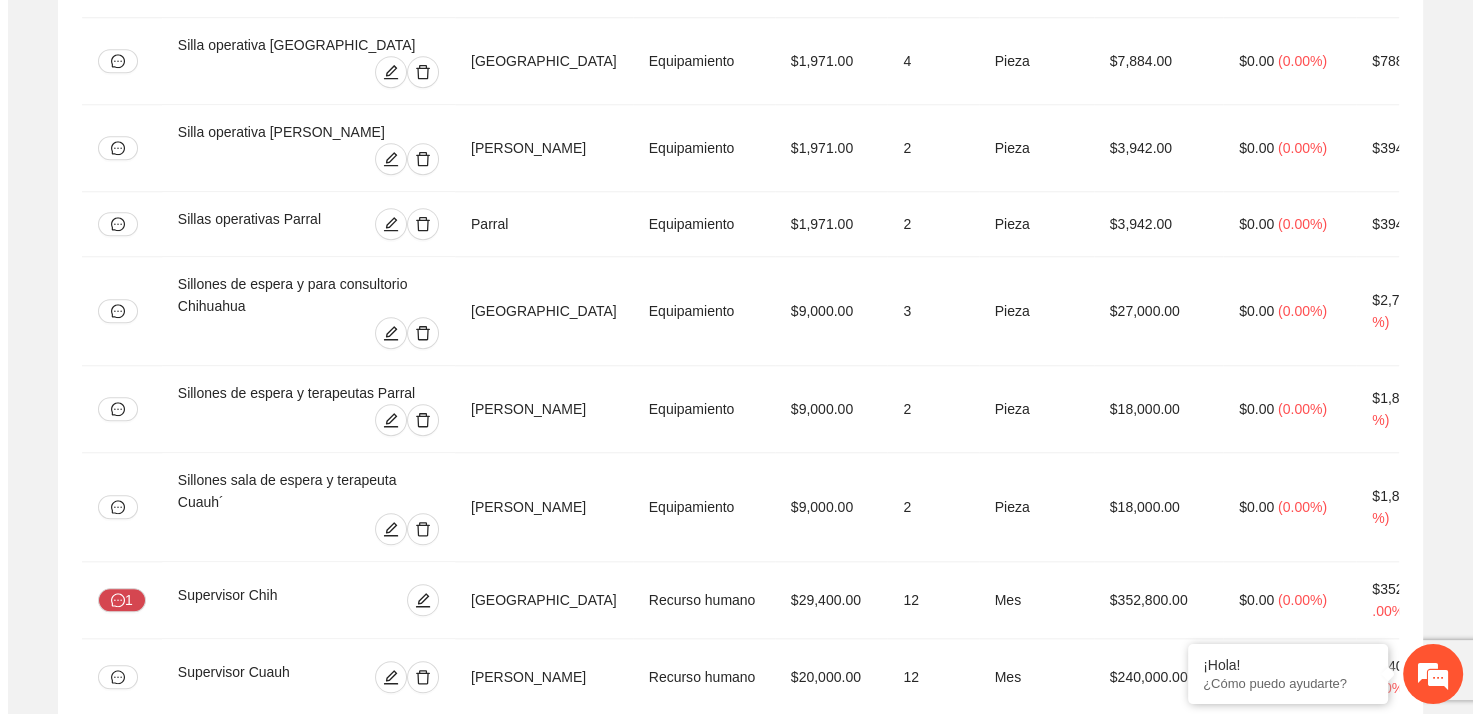scroll, scrollTop: 9548, scrollLeft: 0, axis: vertical 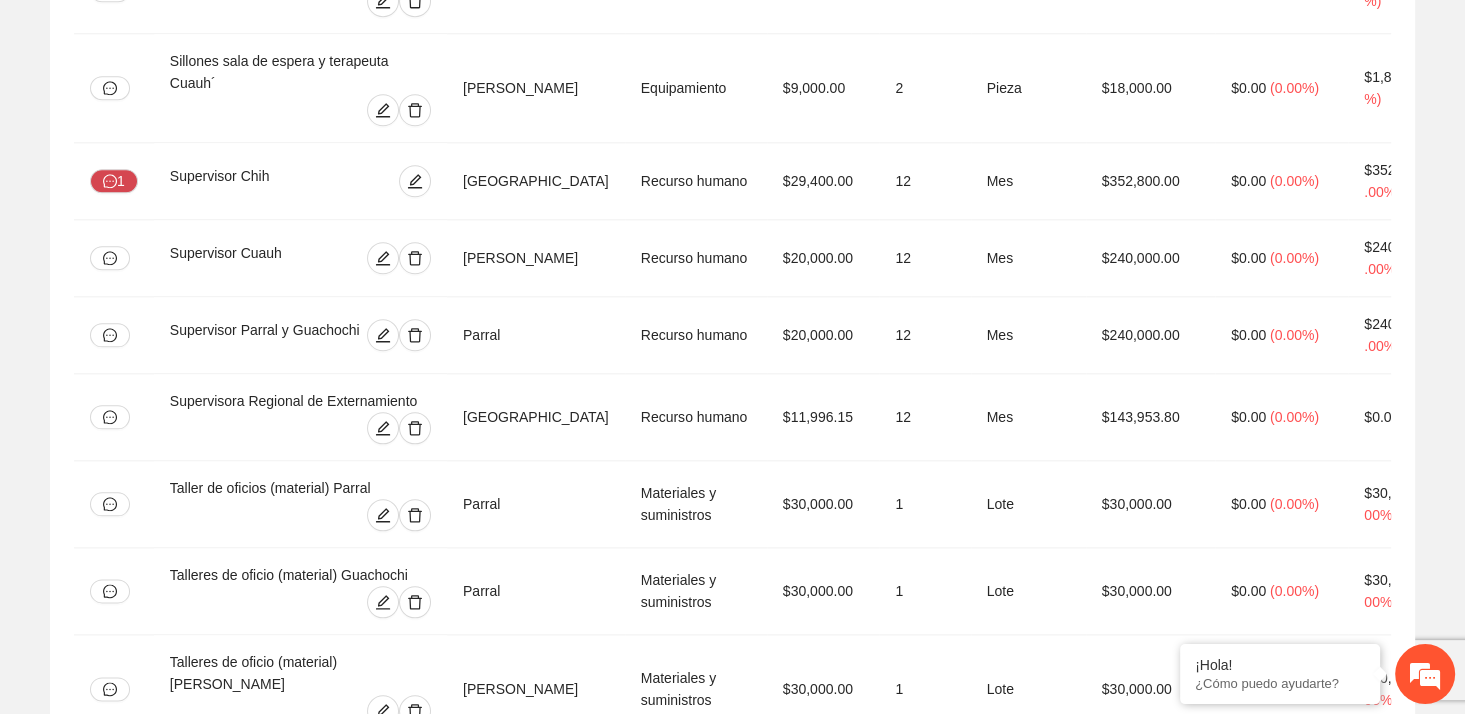 click 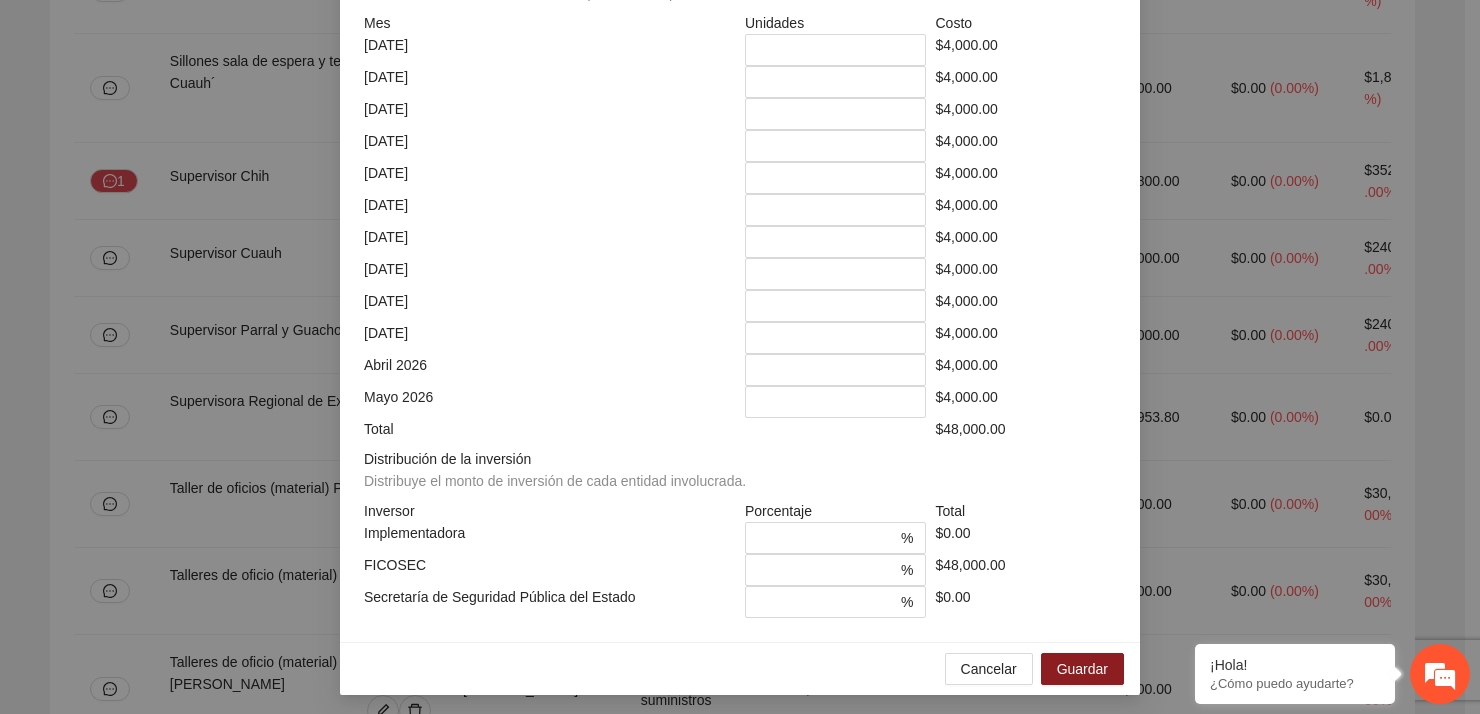 scroll, scrollTop: 423, scrollLeft: 0, axis: vertical 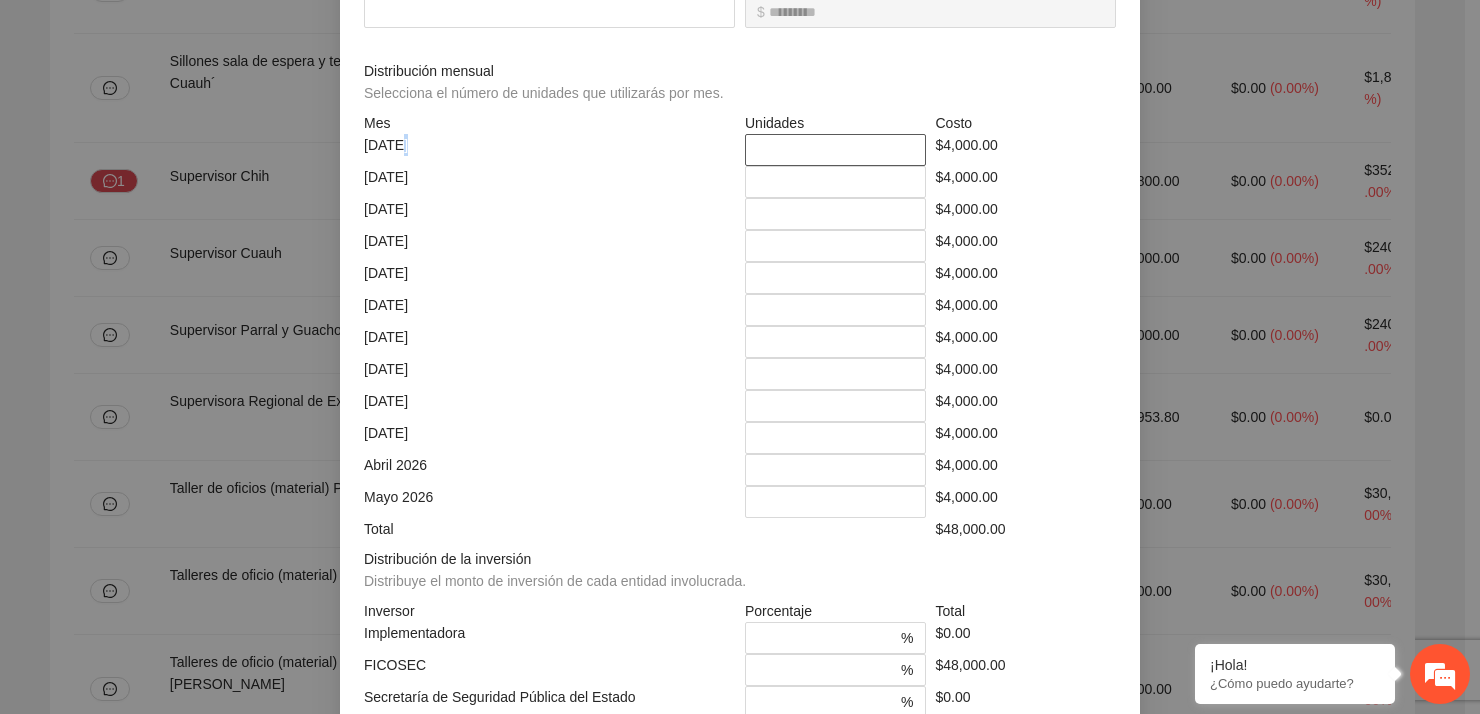 drag, startPoint x: 388, startPoint y: 150, endPoint x: 886, endPoint y: 146, distance: 498.01605 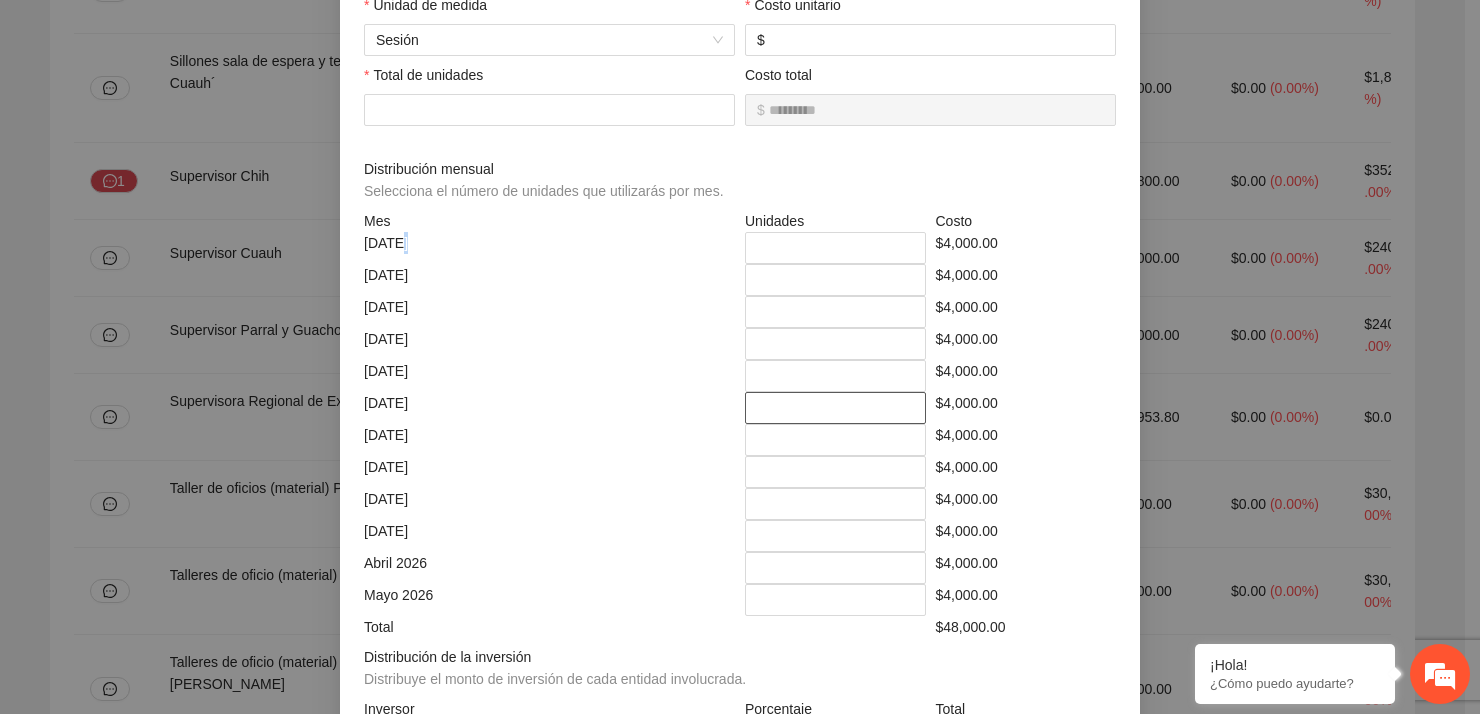 scroll, scrollTop: 323, scrollLeft: 0, axis: vertical 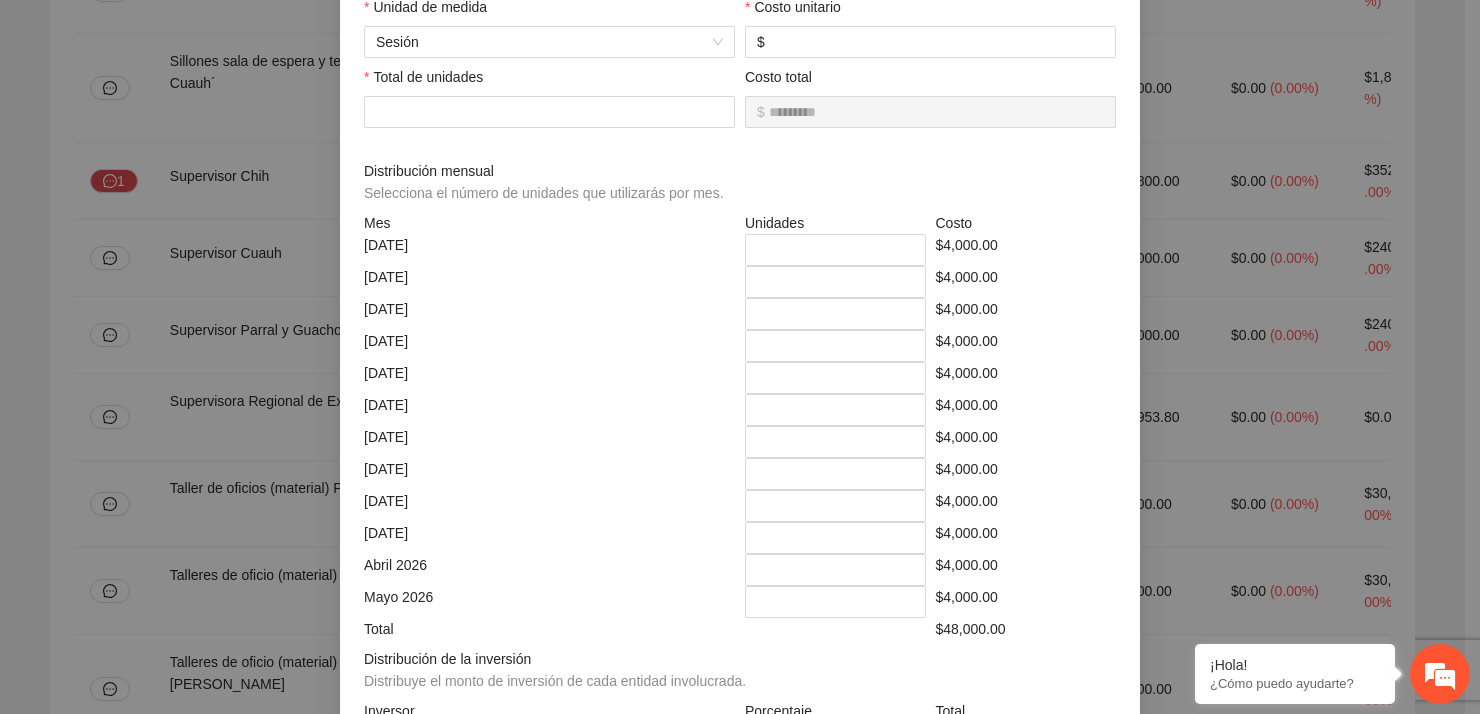 click on "Distribución mensual Selecciona el número de unidades que utilizarás por mes." at bounding box center (740, 186) 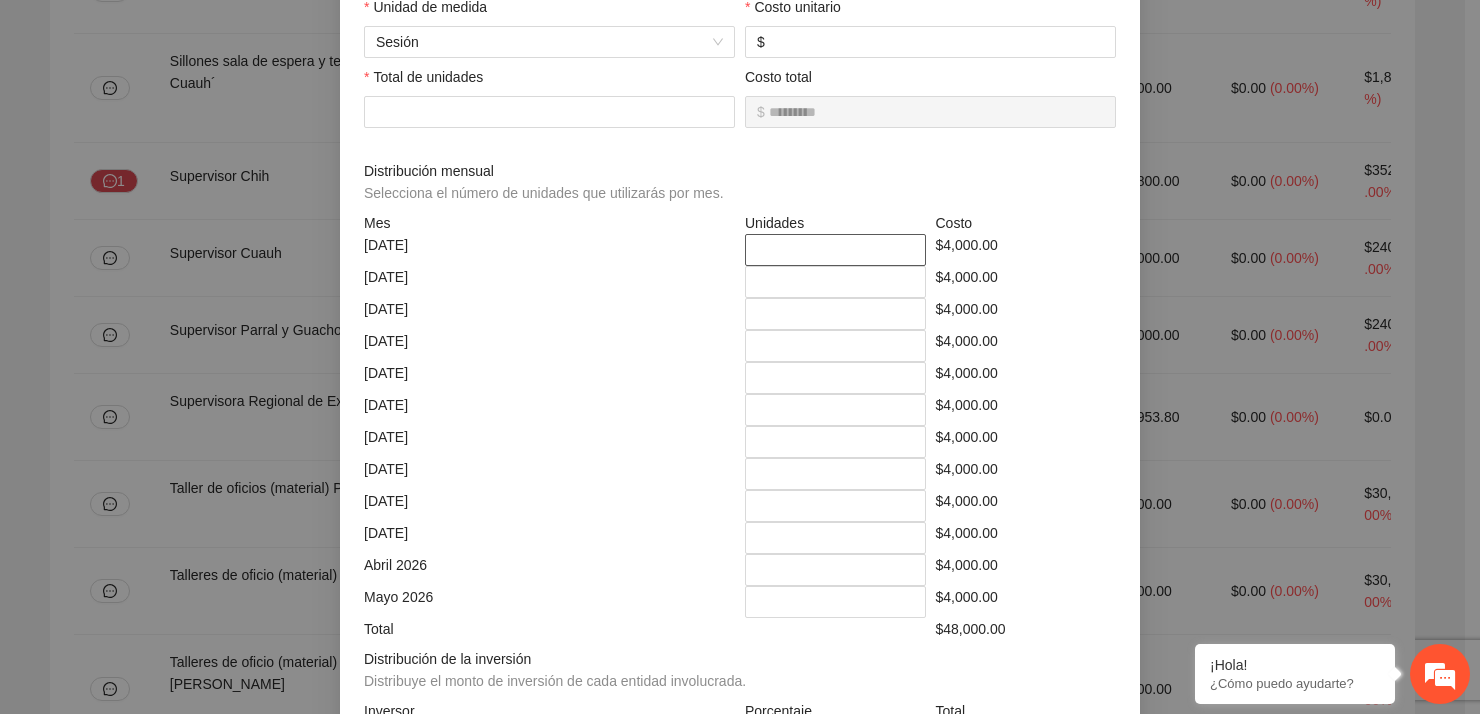 click on "*" at bounding box center [835, 250] 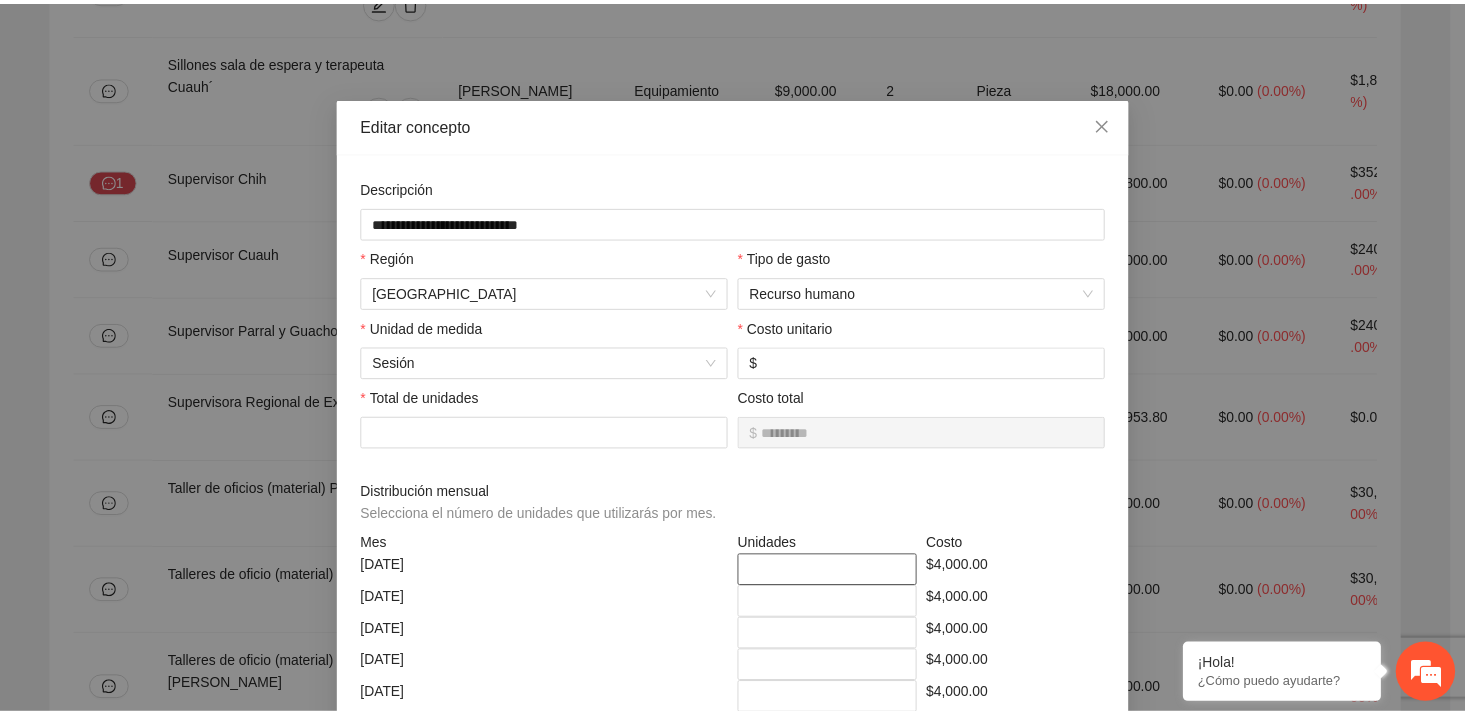 scroll, scrollTop: 0, scrollLeft: 0, axis: both 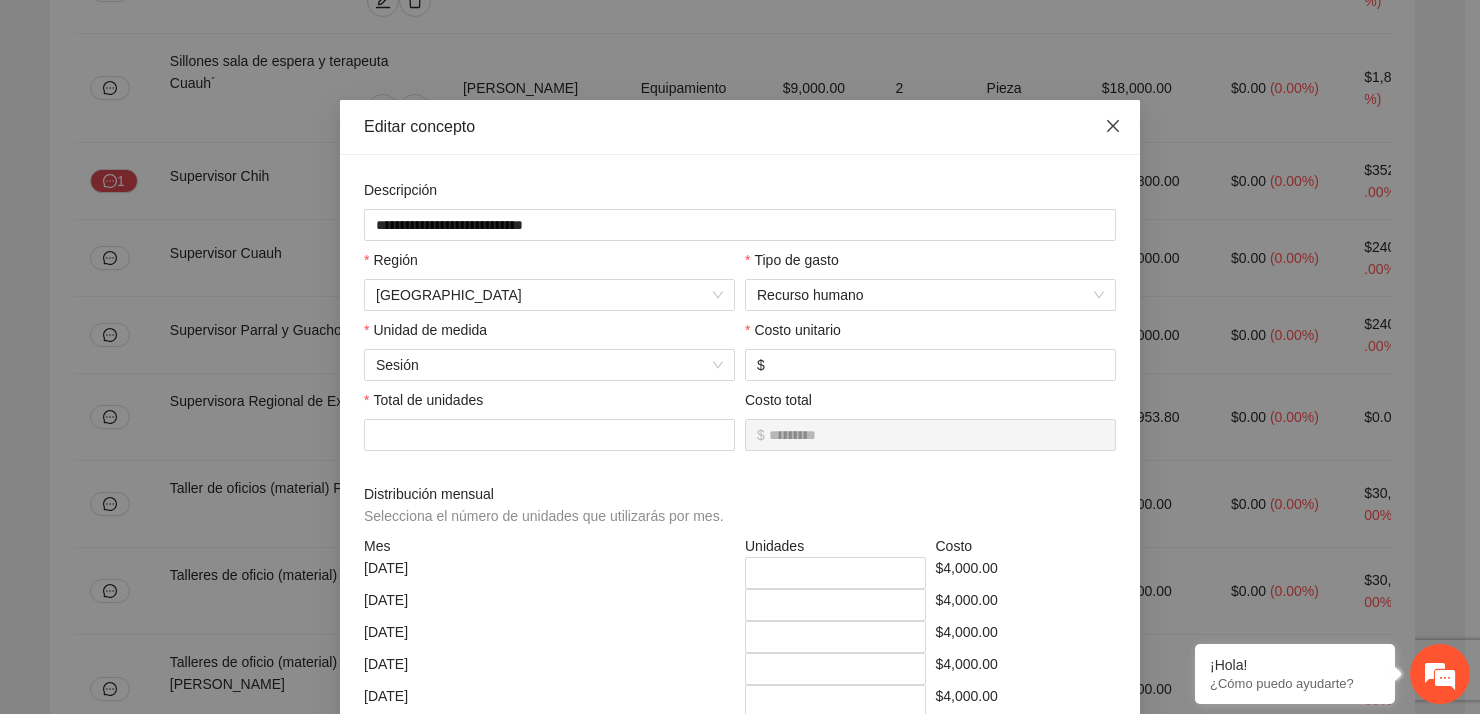 click at bounding box center [1113, 127] 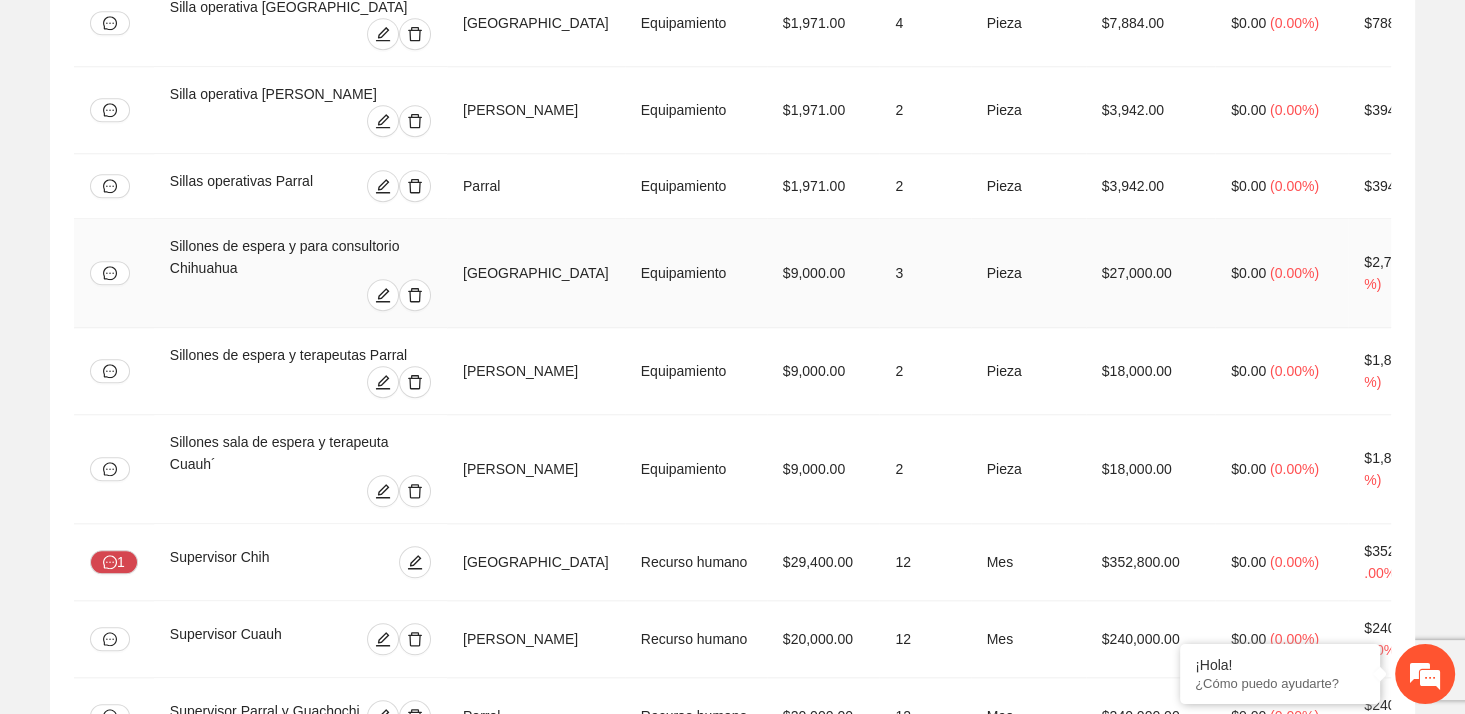 scroll, scrollTop: 9348, scrollLeft: 0, axis: vertical 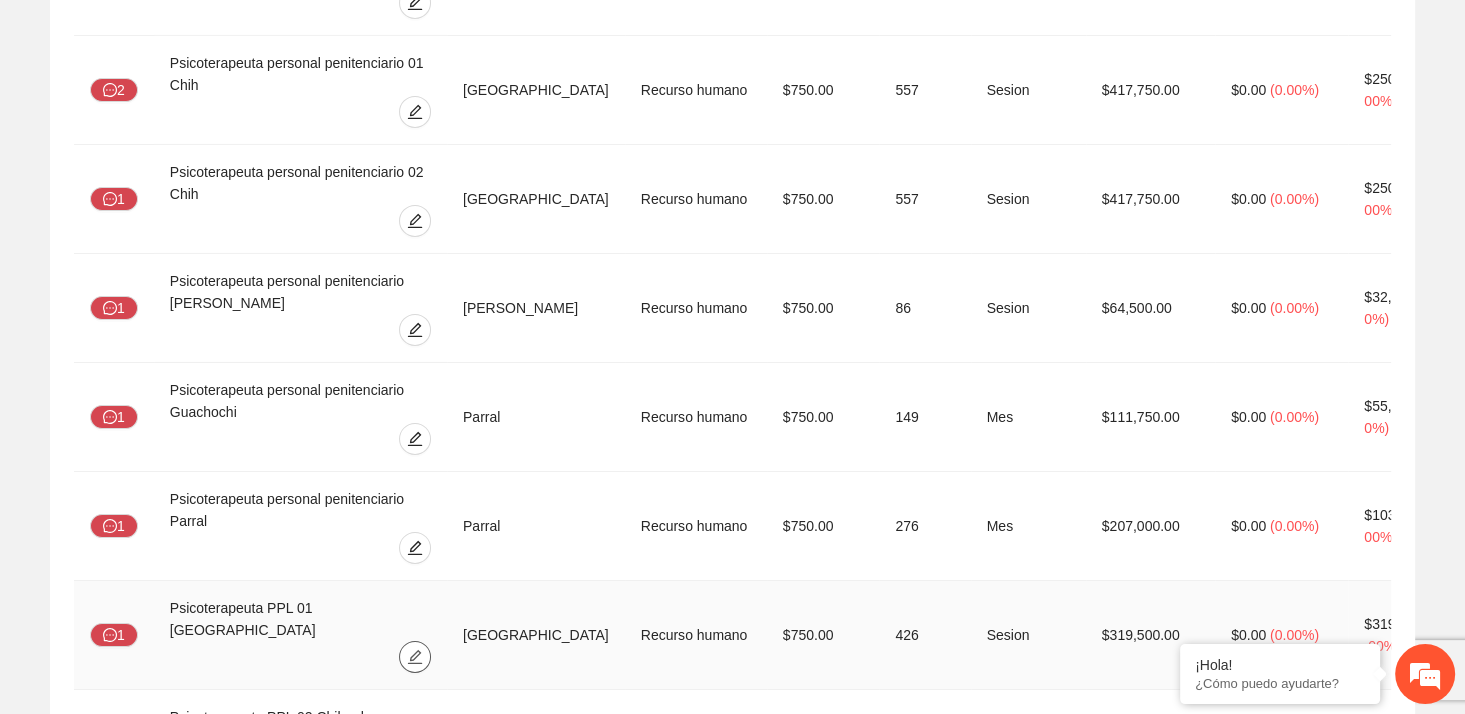 click 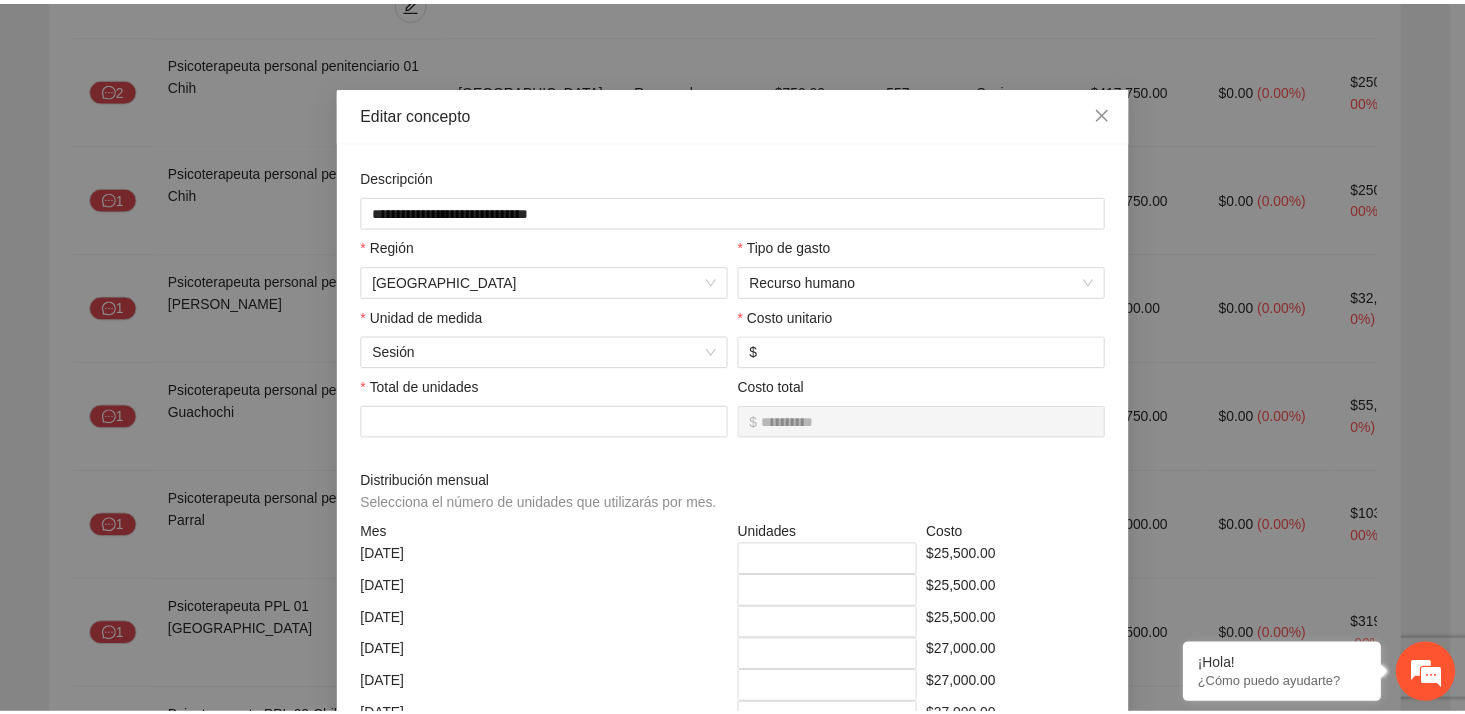 scroll, scrollTop: 0, scrollLeft: 0, axis: both 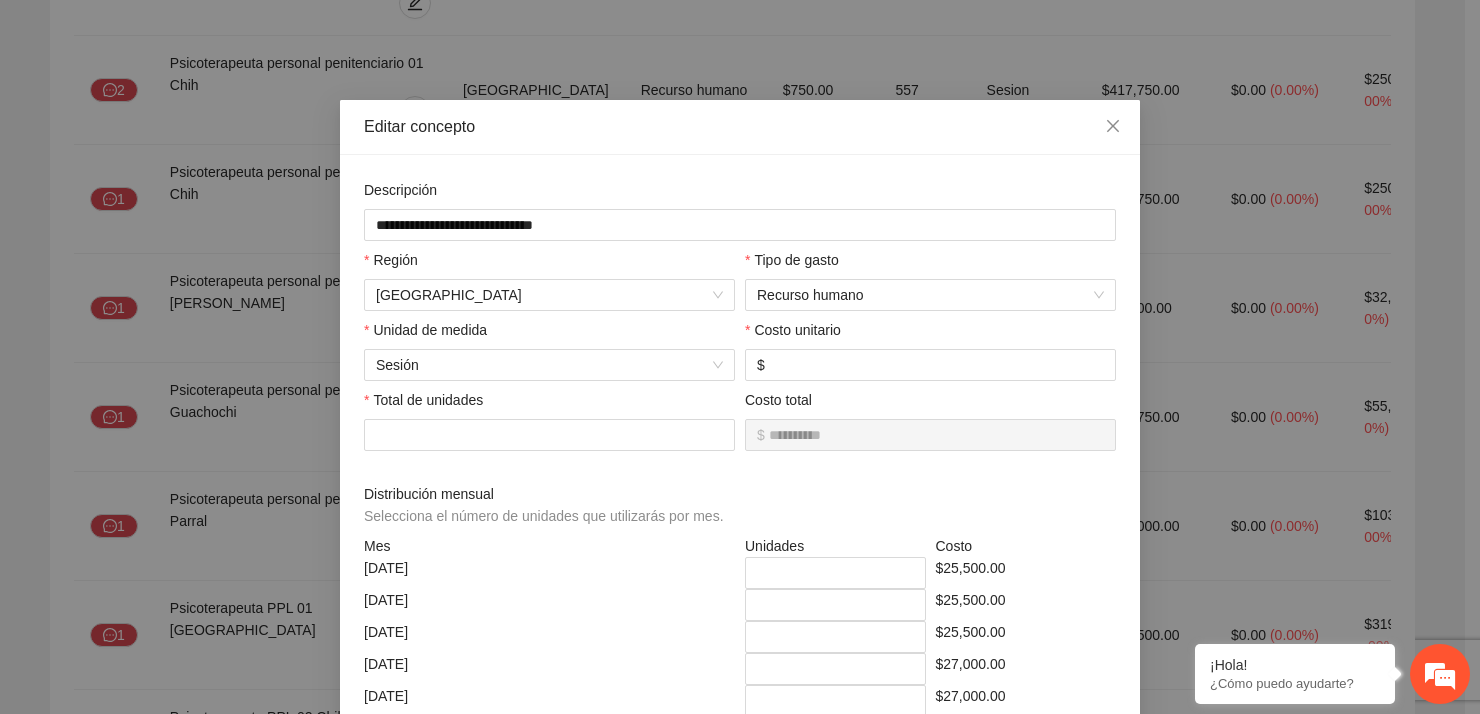 click on "**********" at bounding box center (740, 357) 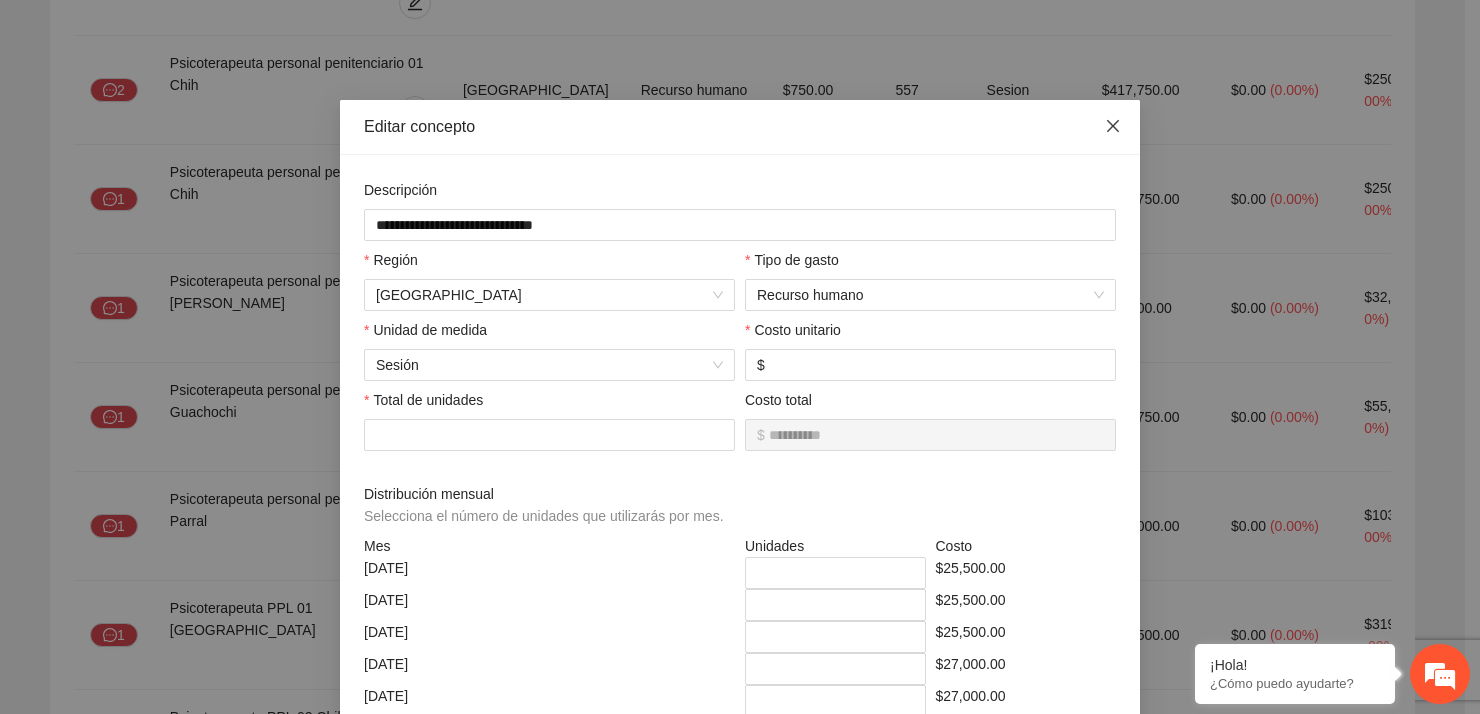 click at bounding box center (1113, 127) 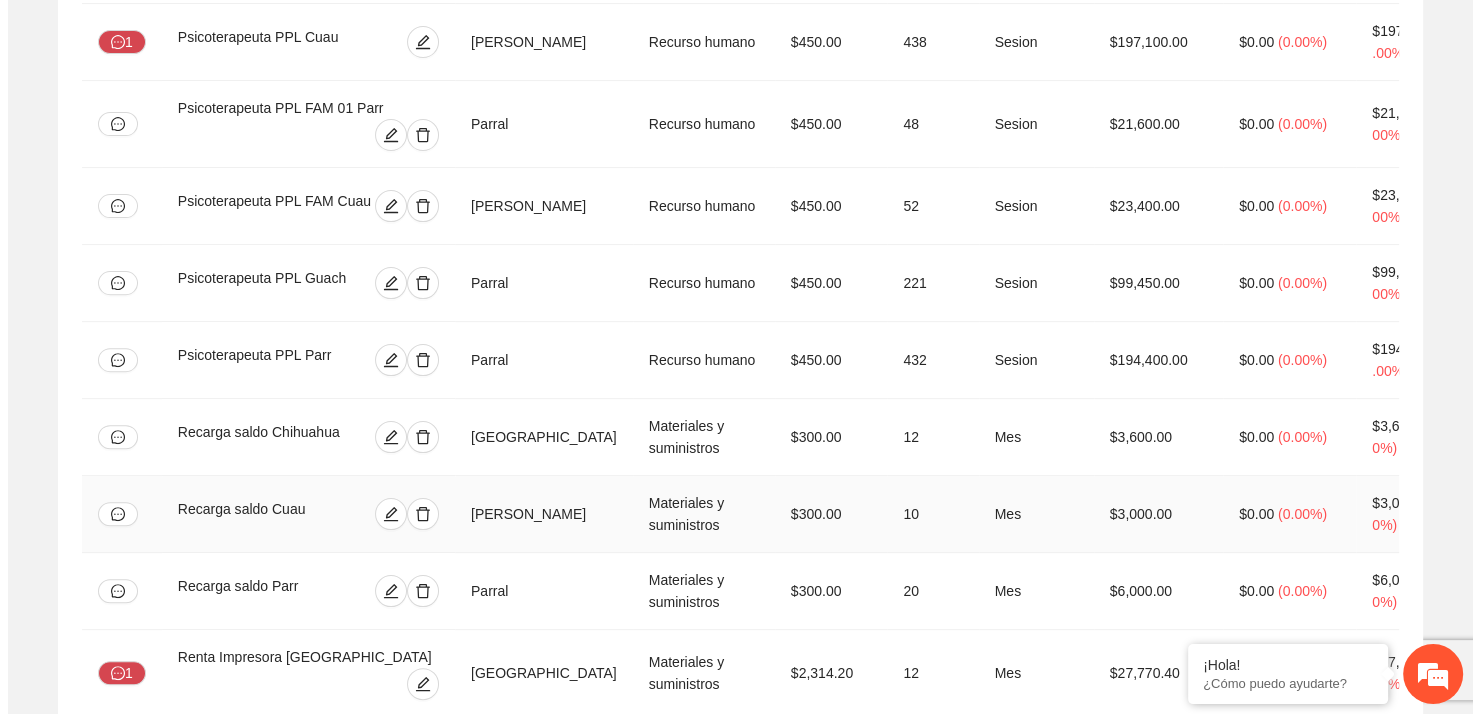 scroll, scrollTop: 3508, scrollLeft: 0, axis: vertical 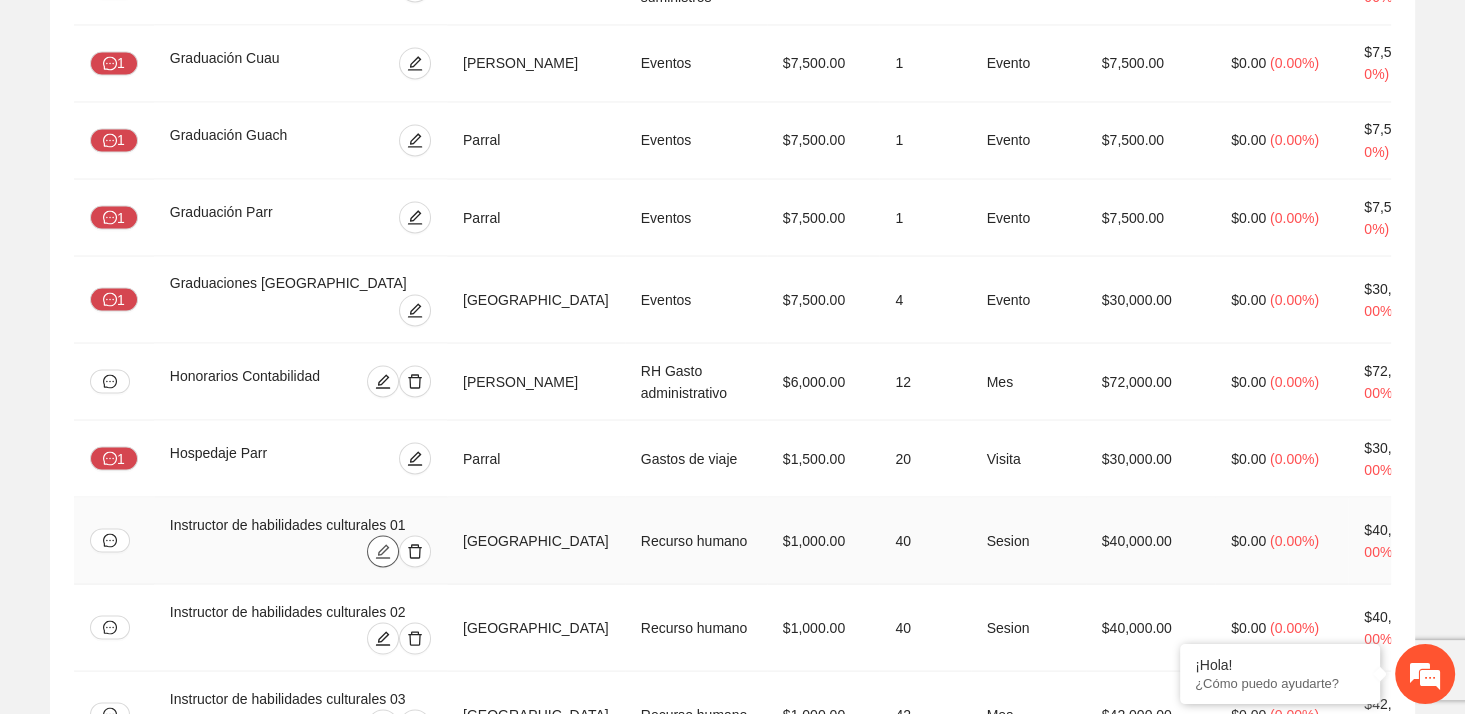 click 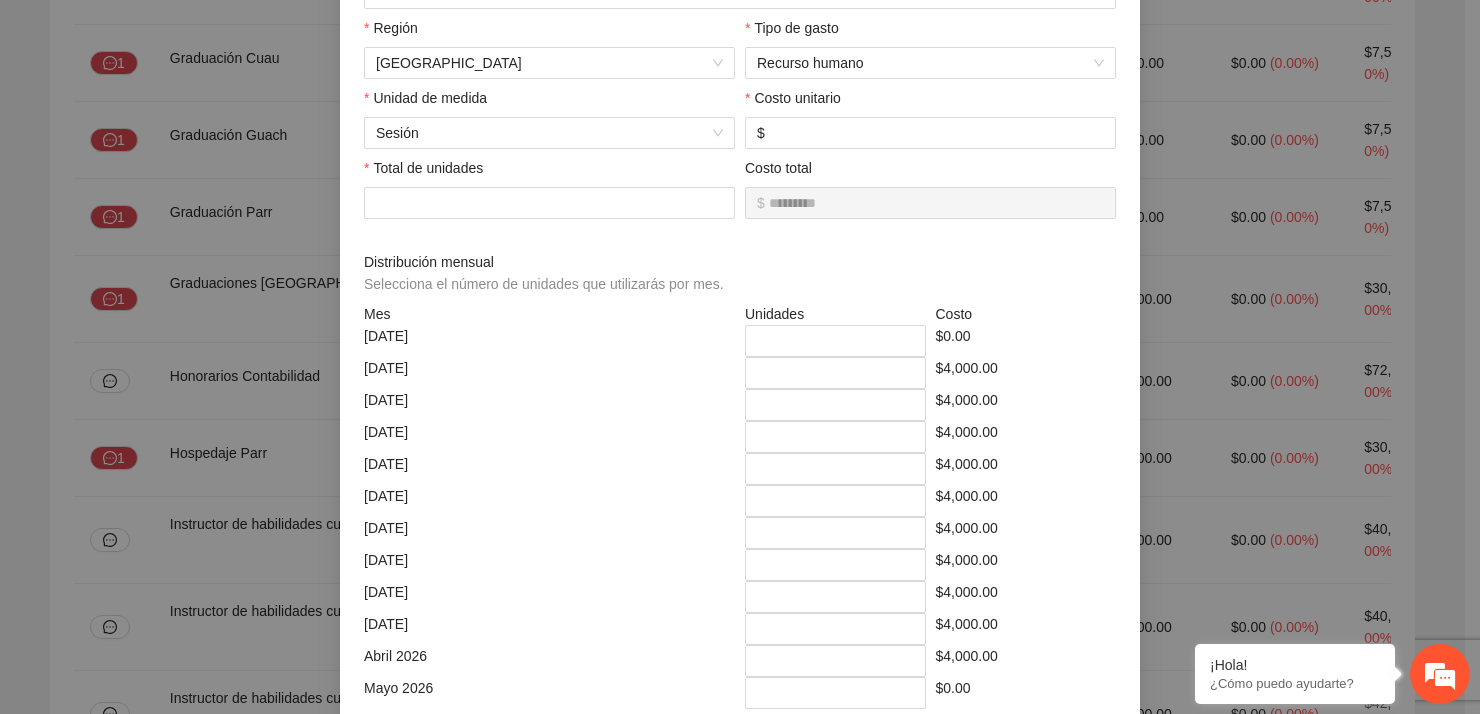 scroll, scrollTop: 300, scrollLeft: 0, axis: vertical 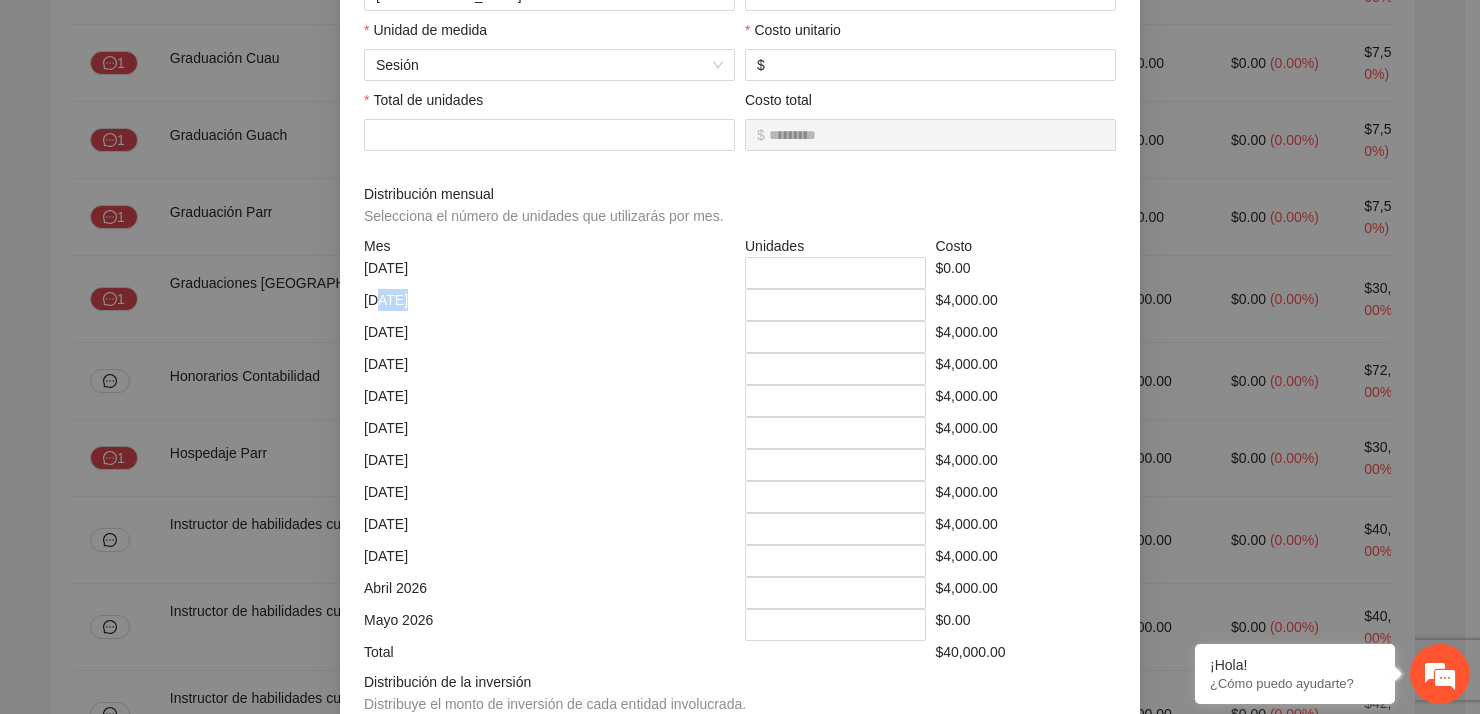drag, startPoint x: 367, startPoint y: 301, endPoint x: 918, endPoint y: 301, distance: 551 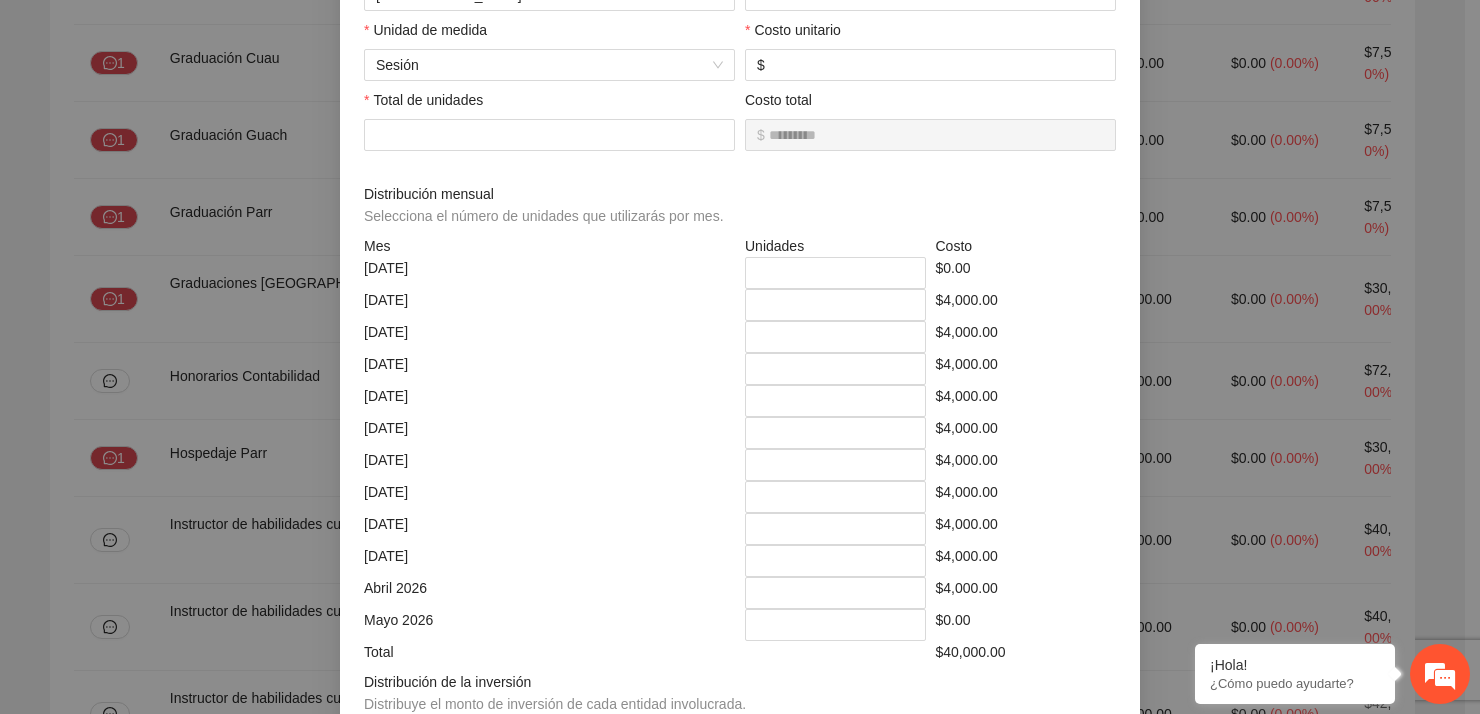 click on "**********" at bounding box center [740, 357] 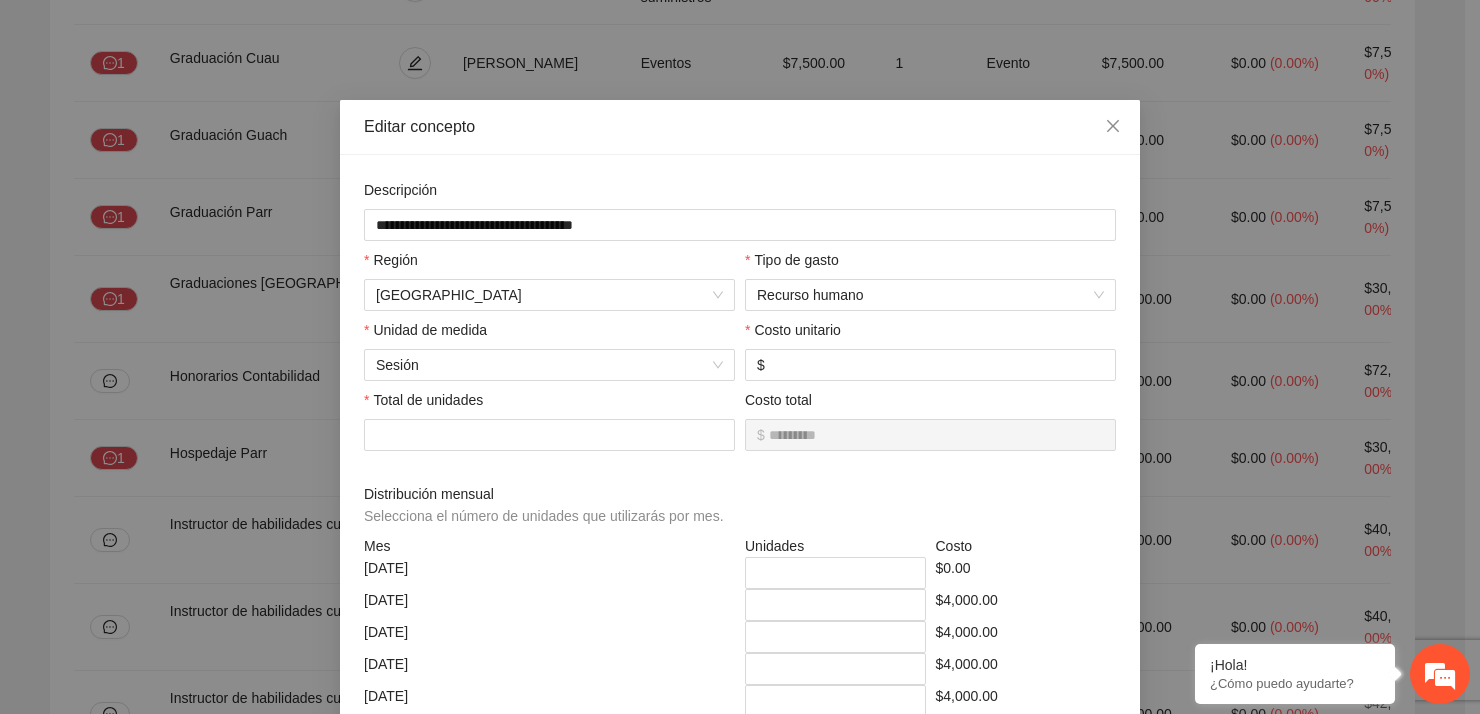 scroll, scrollTop: 0, scrollLeft: 0, axis: both 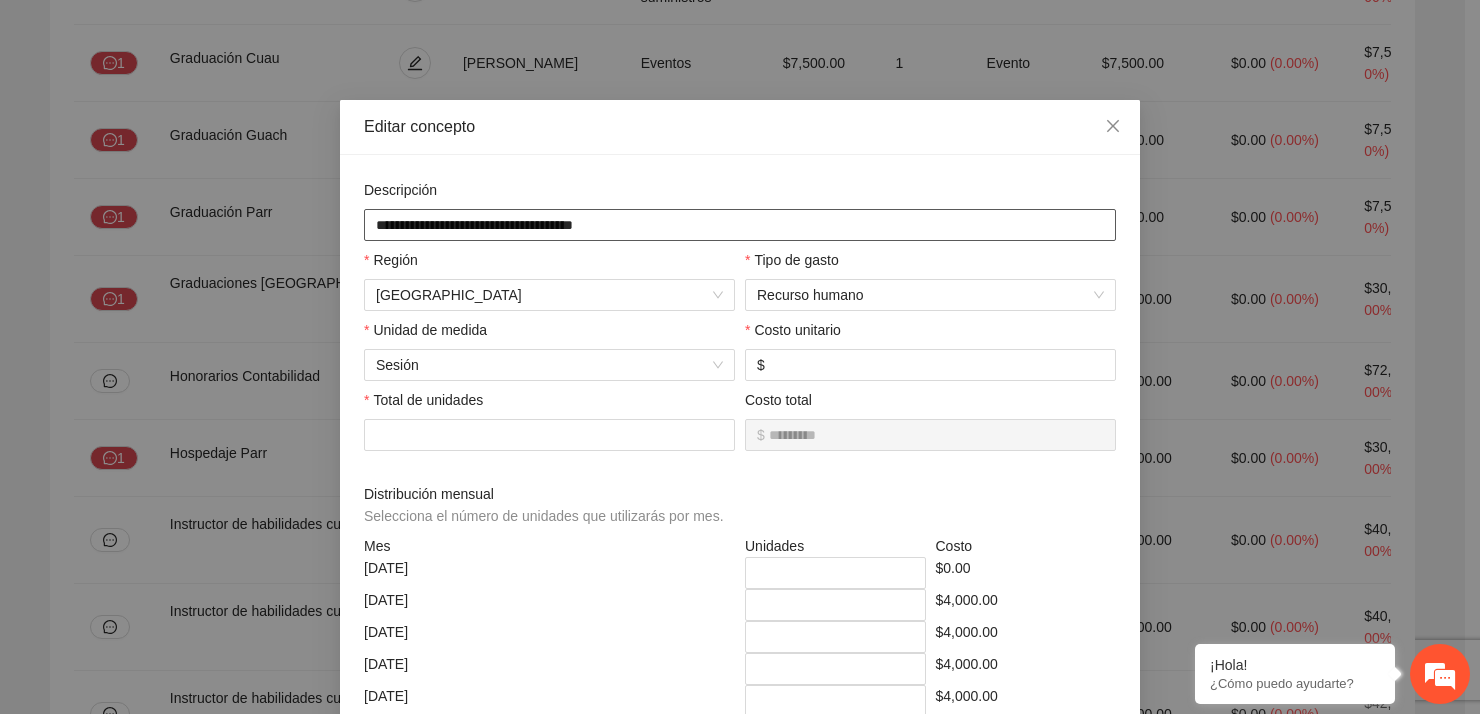 drag, startPoint x: 523, startPoint y: 224, endPoint x: 370, endPoint y: 230, distance: 153.1176 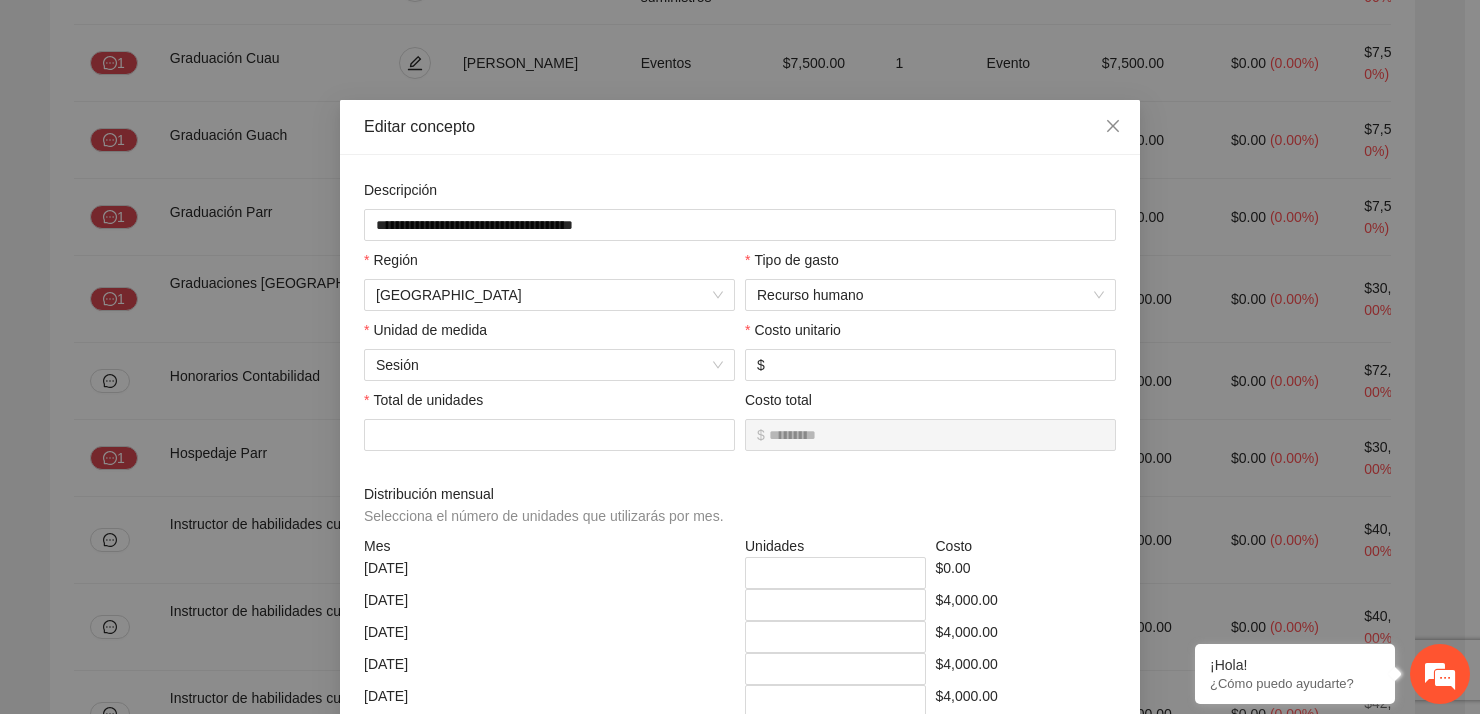 drag, startPoint x: 404, startPoint y: 226, endPoint x: 575, endPoint y: 183, distance: 176.32356 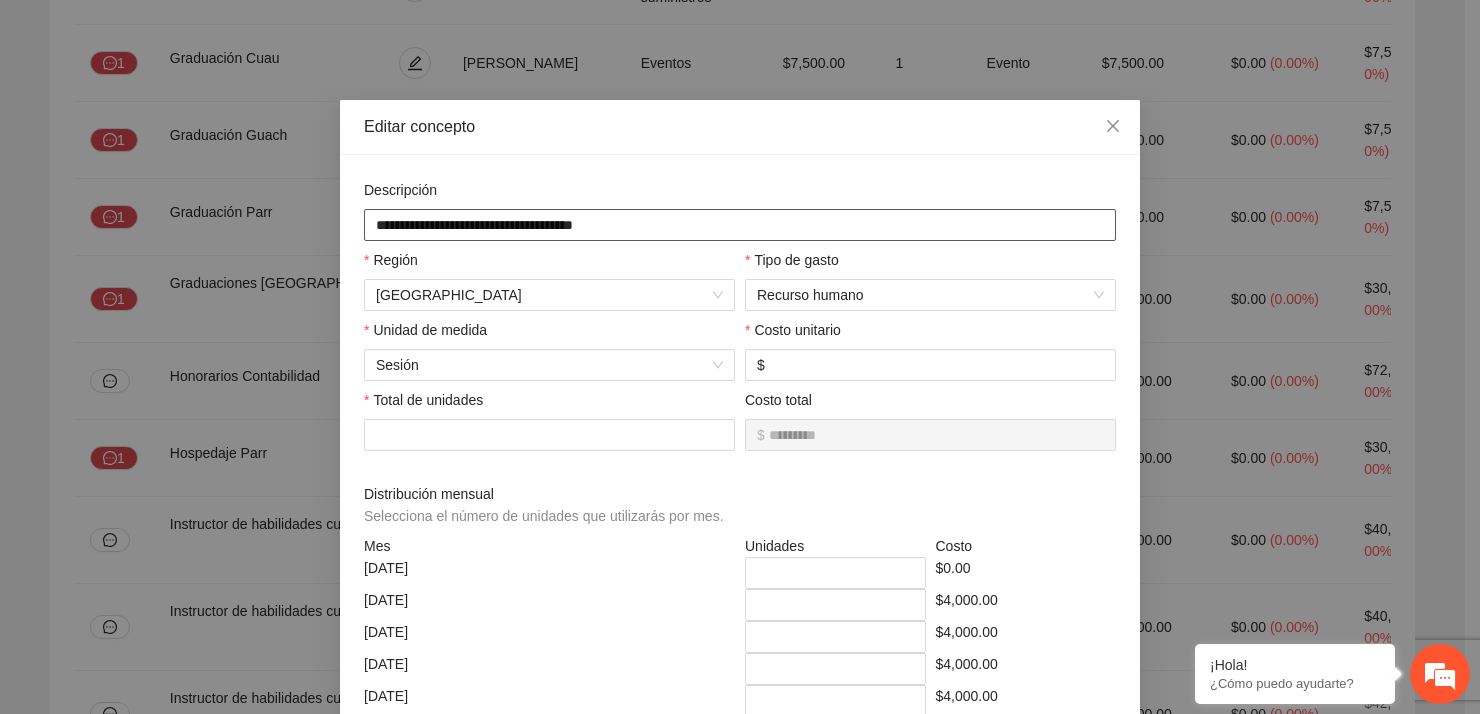 drag, startPoint x: 521, startPoint y: 227, endPoint x: 362, endPoint y: 222, distance: 159.0786 